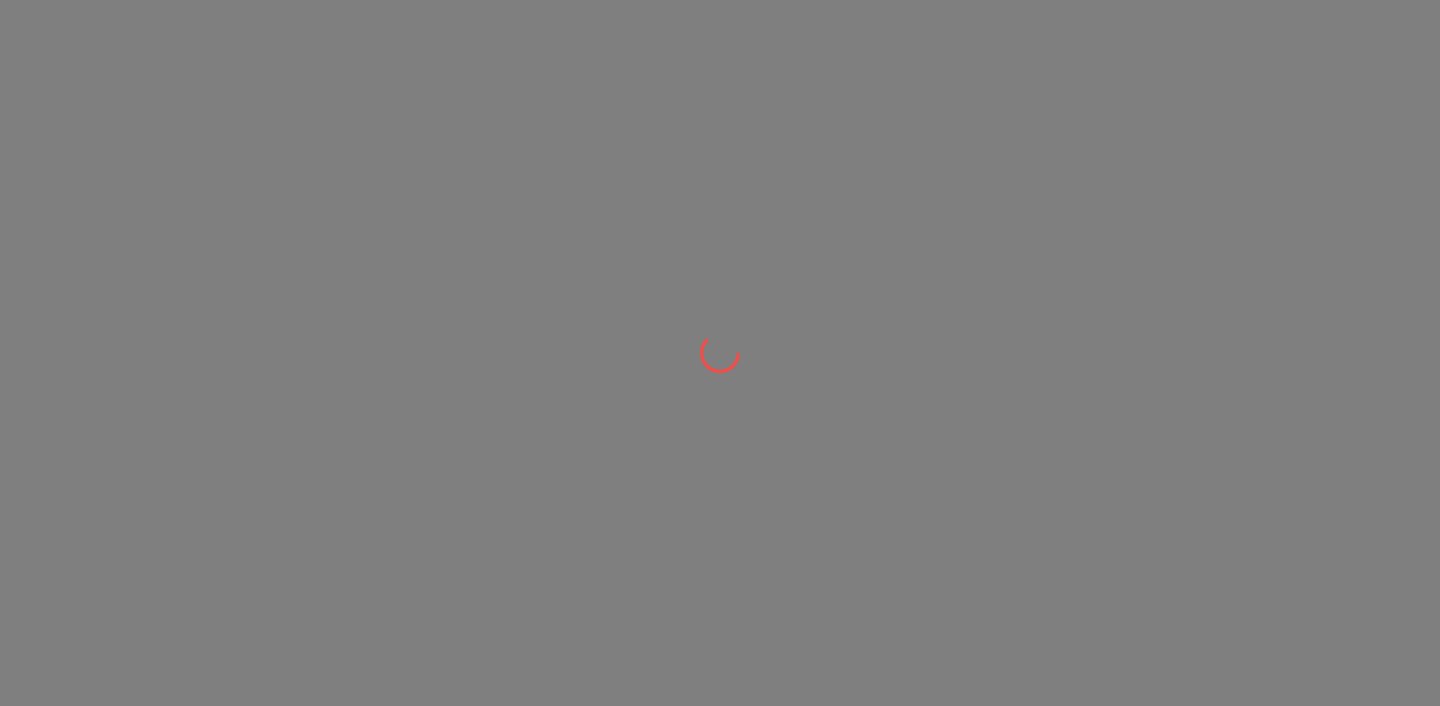 scroll, scrollTop: 0, scrollLeft: 0, axis: both 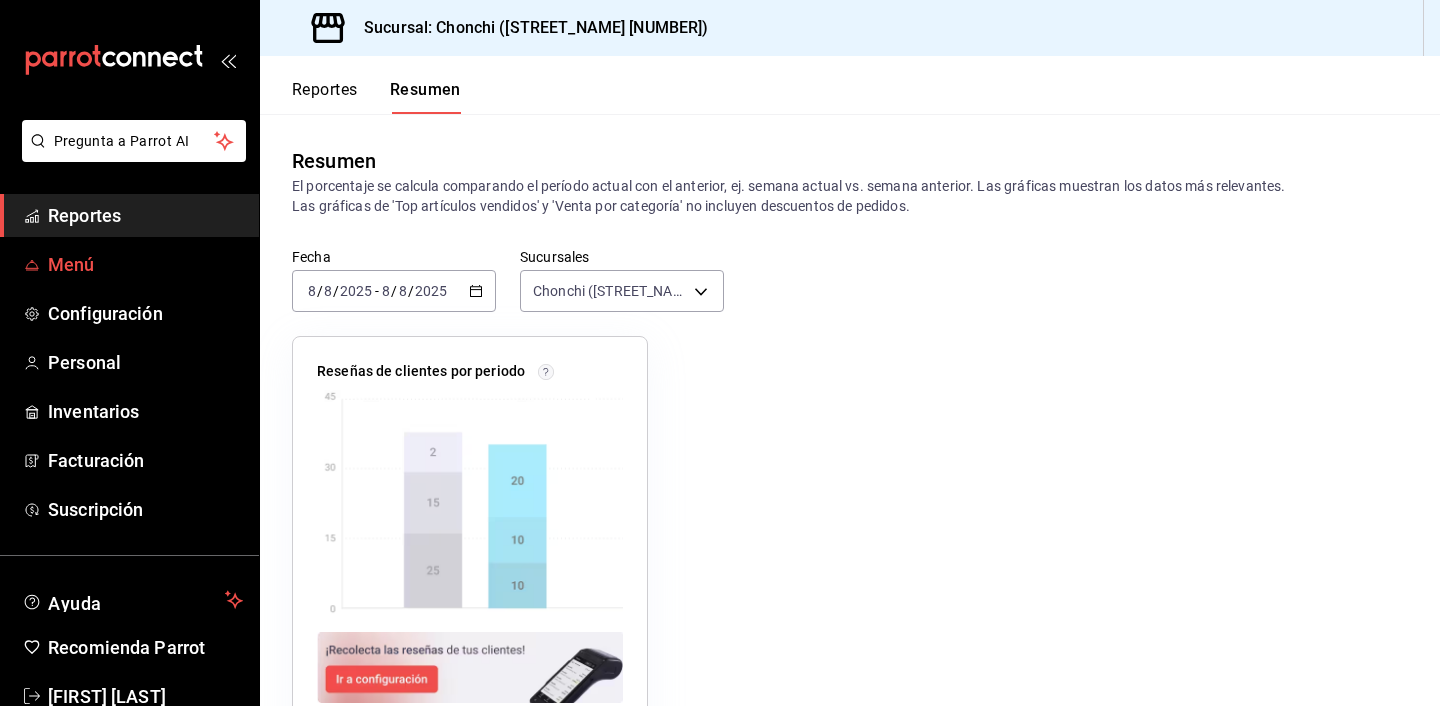 click on "Menú" at bounding box center (145, 264) 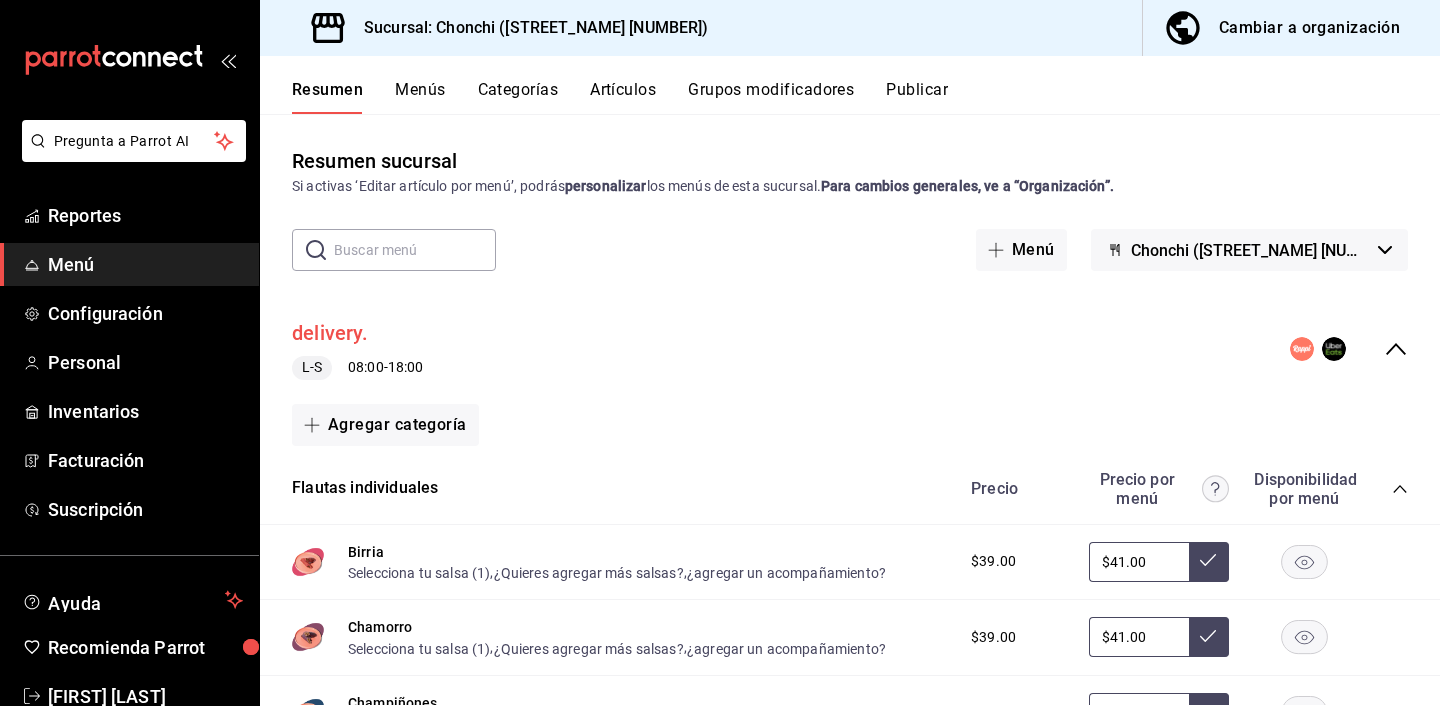 click on "delivery." at bounding box center [330, 333] 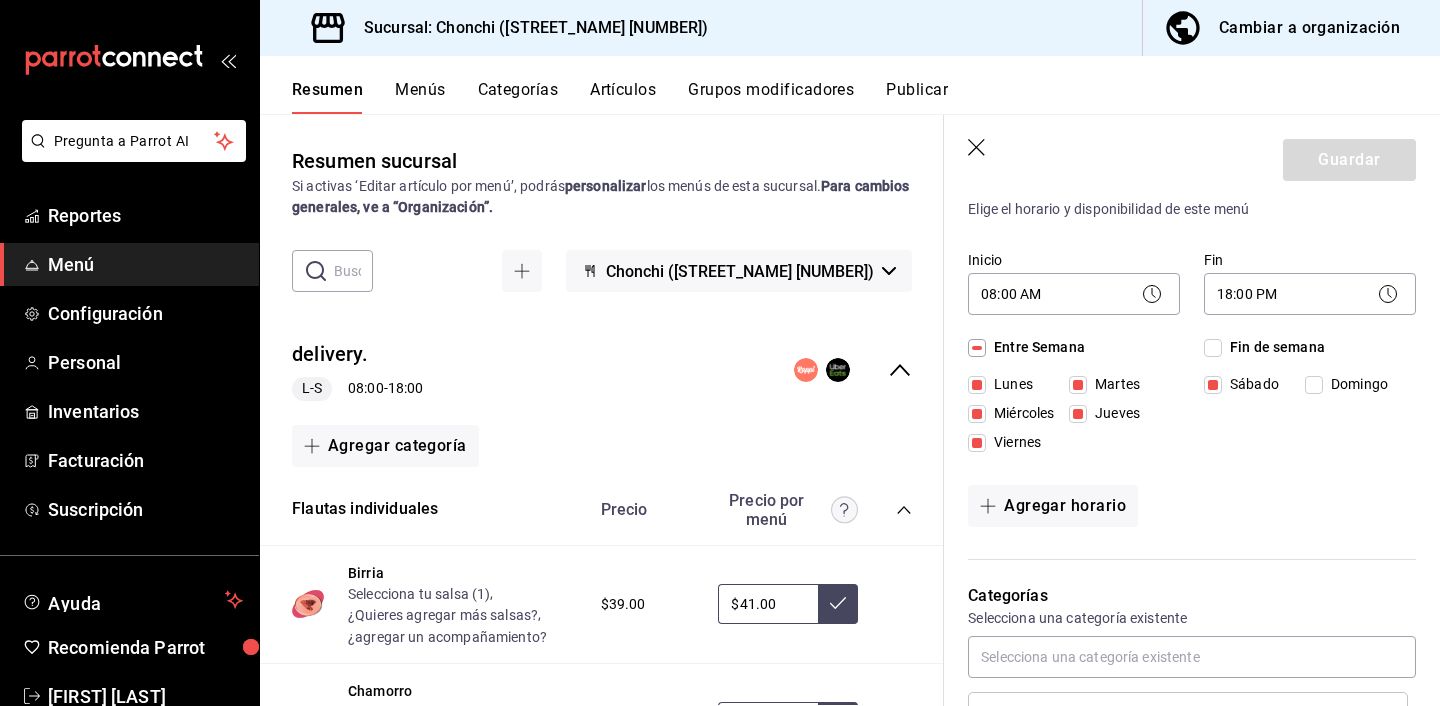 scroll, scrollTop: 180, scrollLeft: 0, axis: vertical 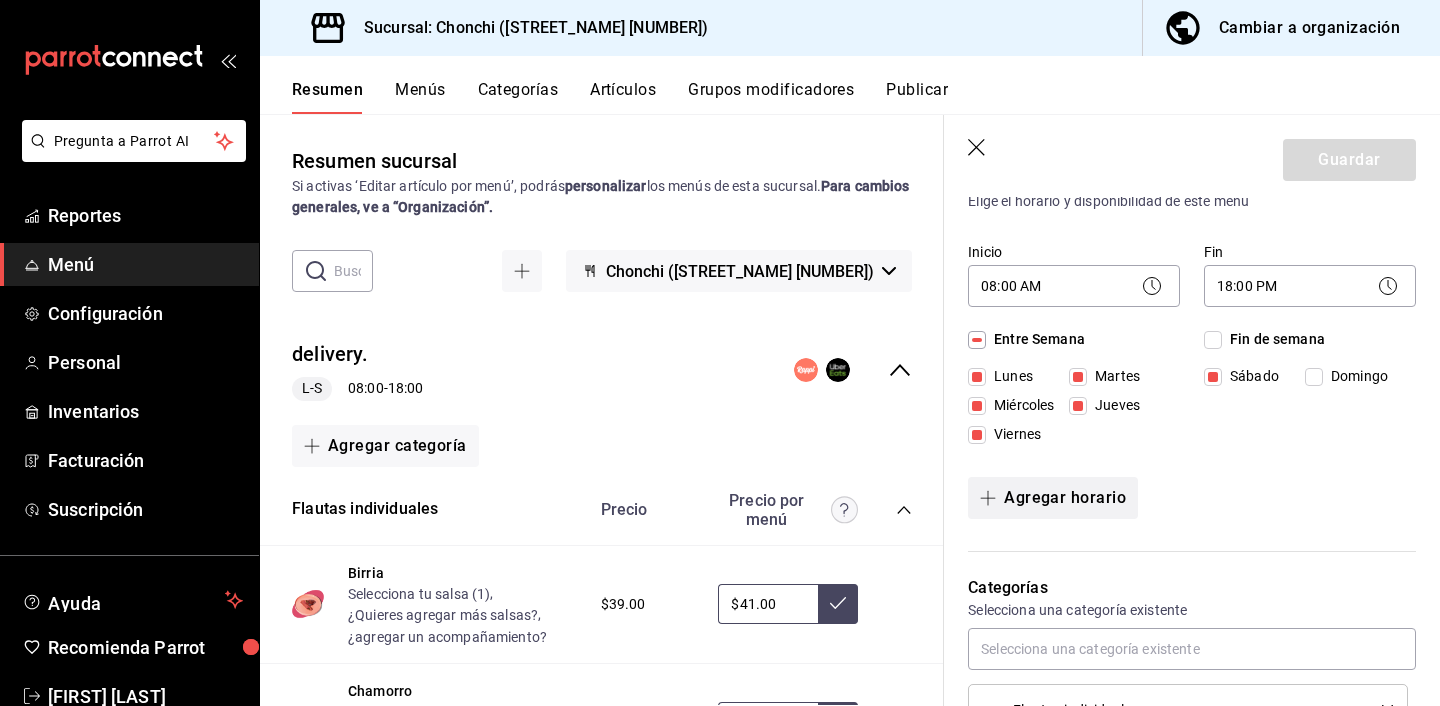 click on "Agregar horario" at bounding box center (1053, 498) 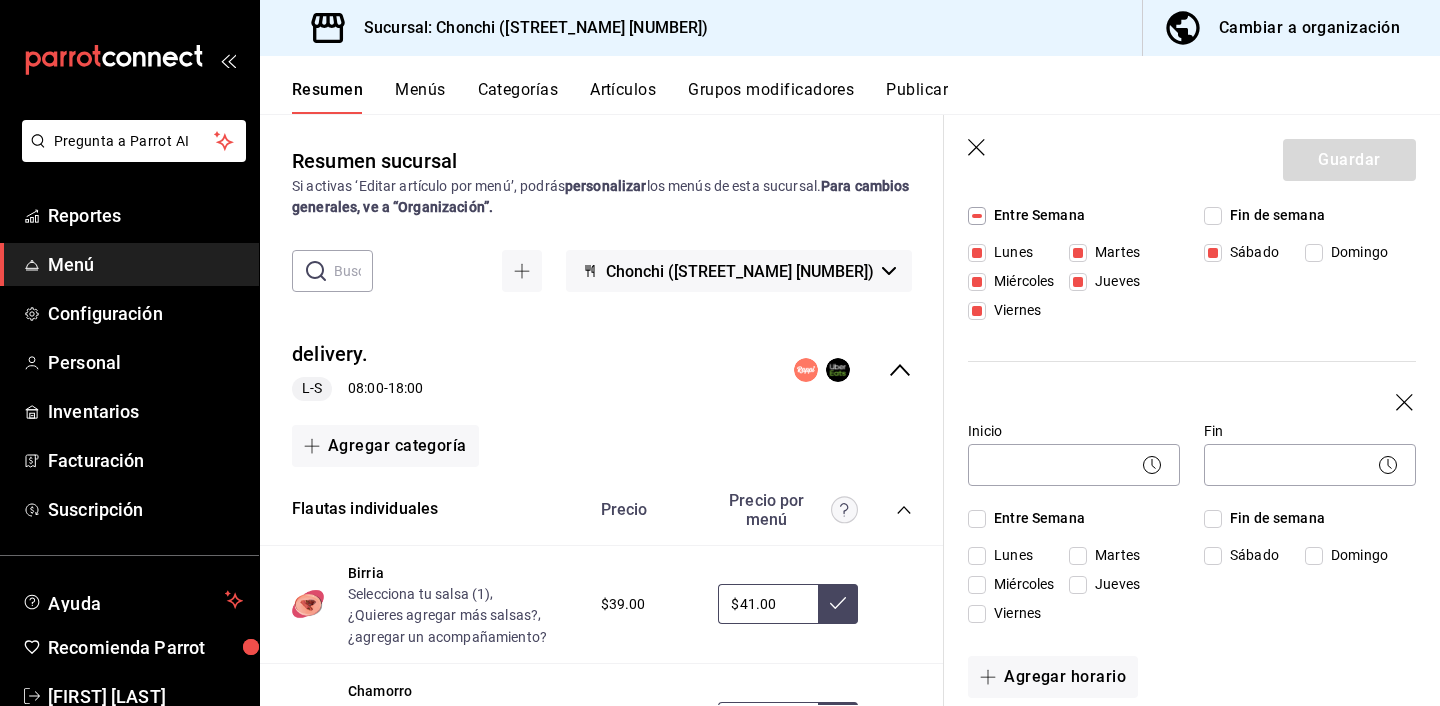 scroll, scrollTop: 308, scrollLeft: 0, axis: vertical 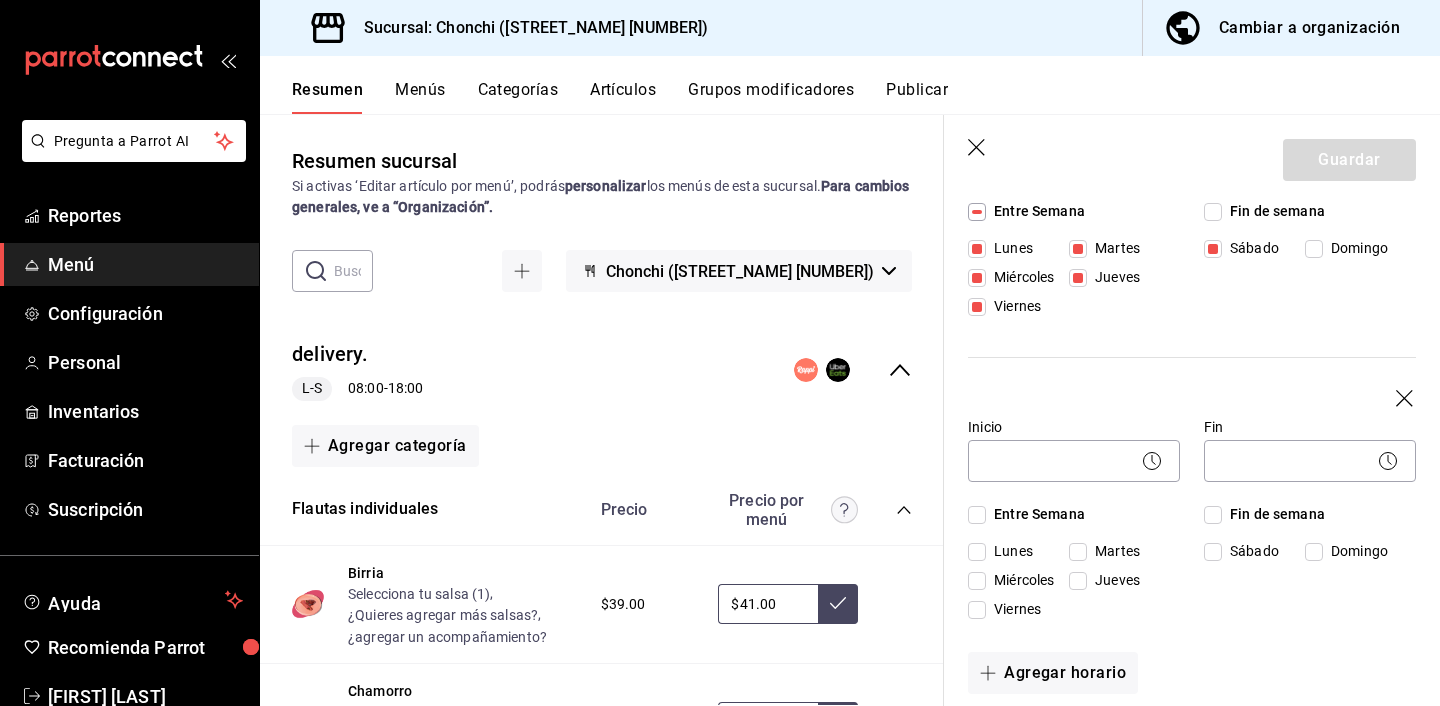click on "Lunes" at bounding box center [1009, 248] 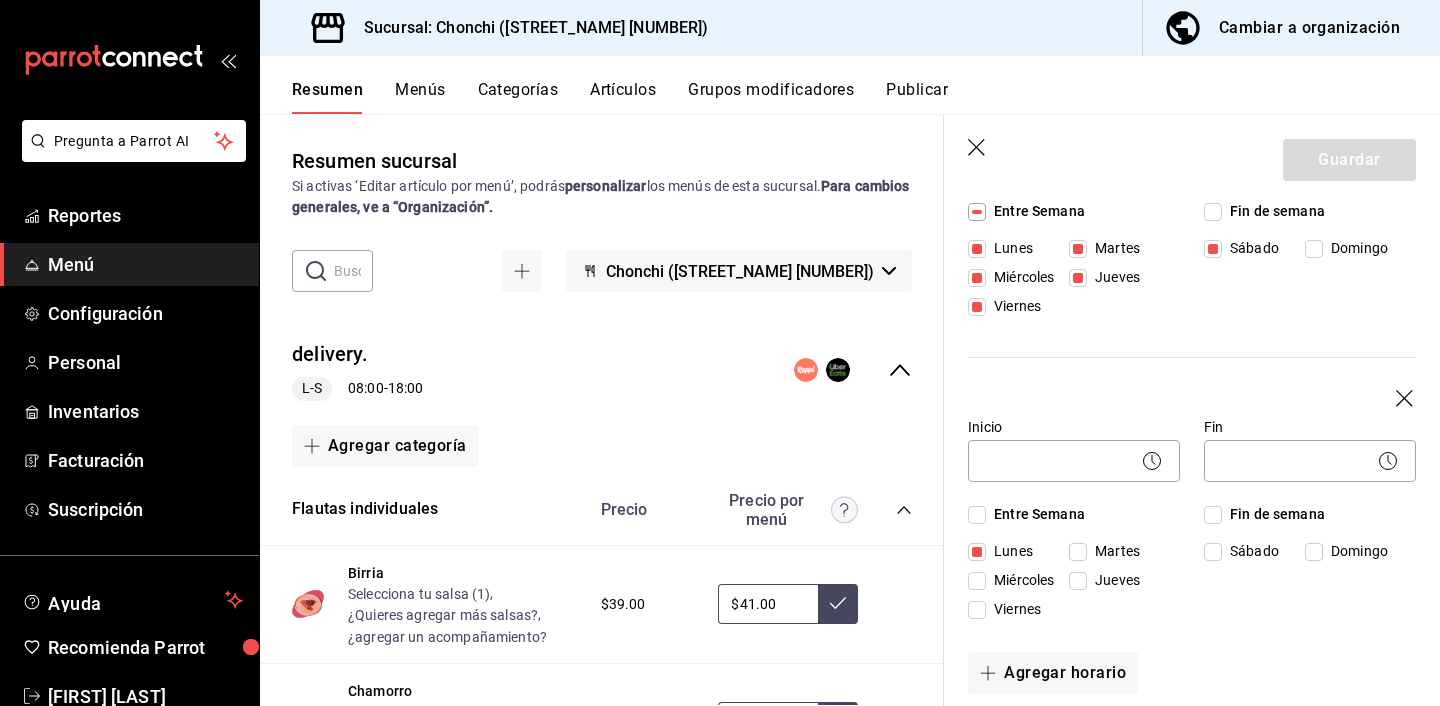 click on "Martes" at bounding box center (1078, 552) 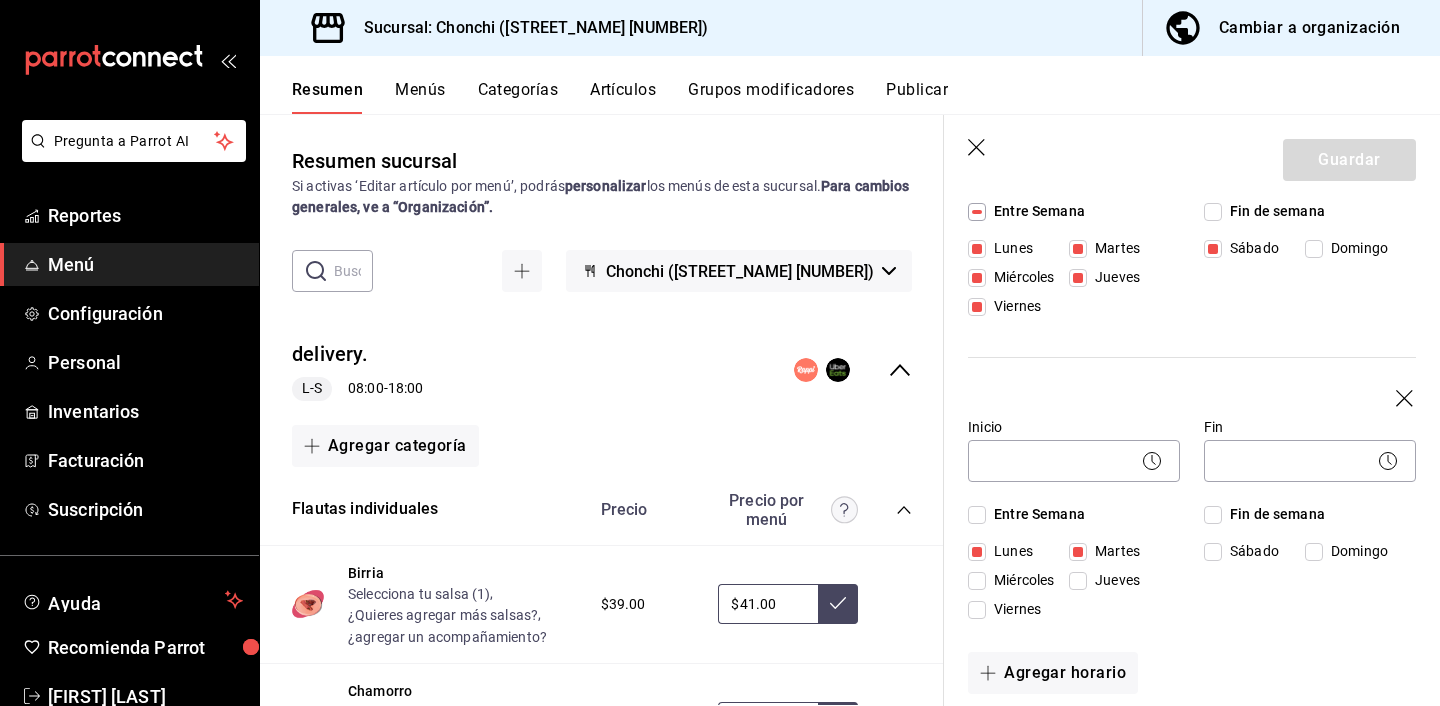 click on "Miércoles" at bounding box center [977, 581] 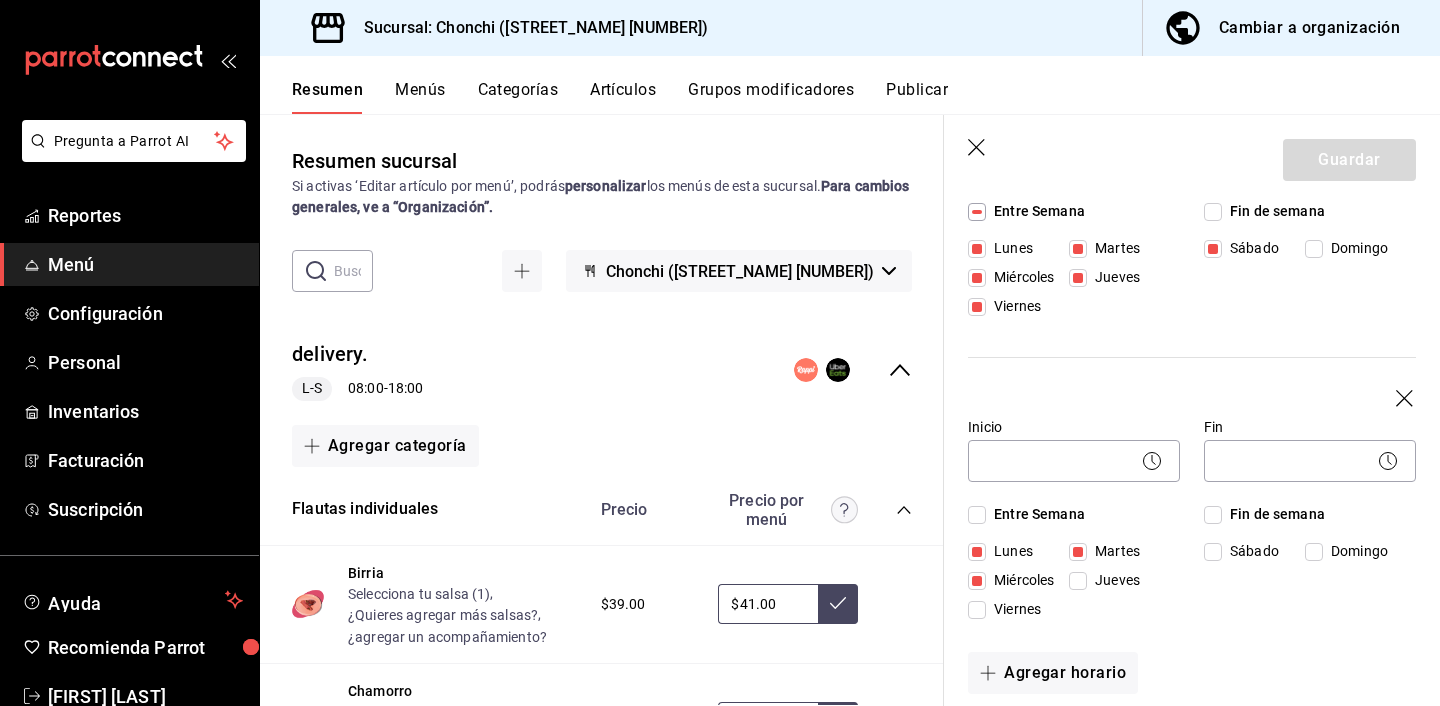 click on "Jueves" at bounding box center (1078, 581) 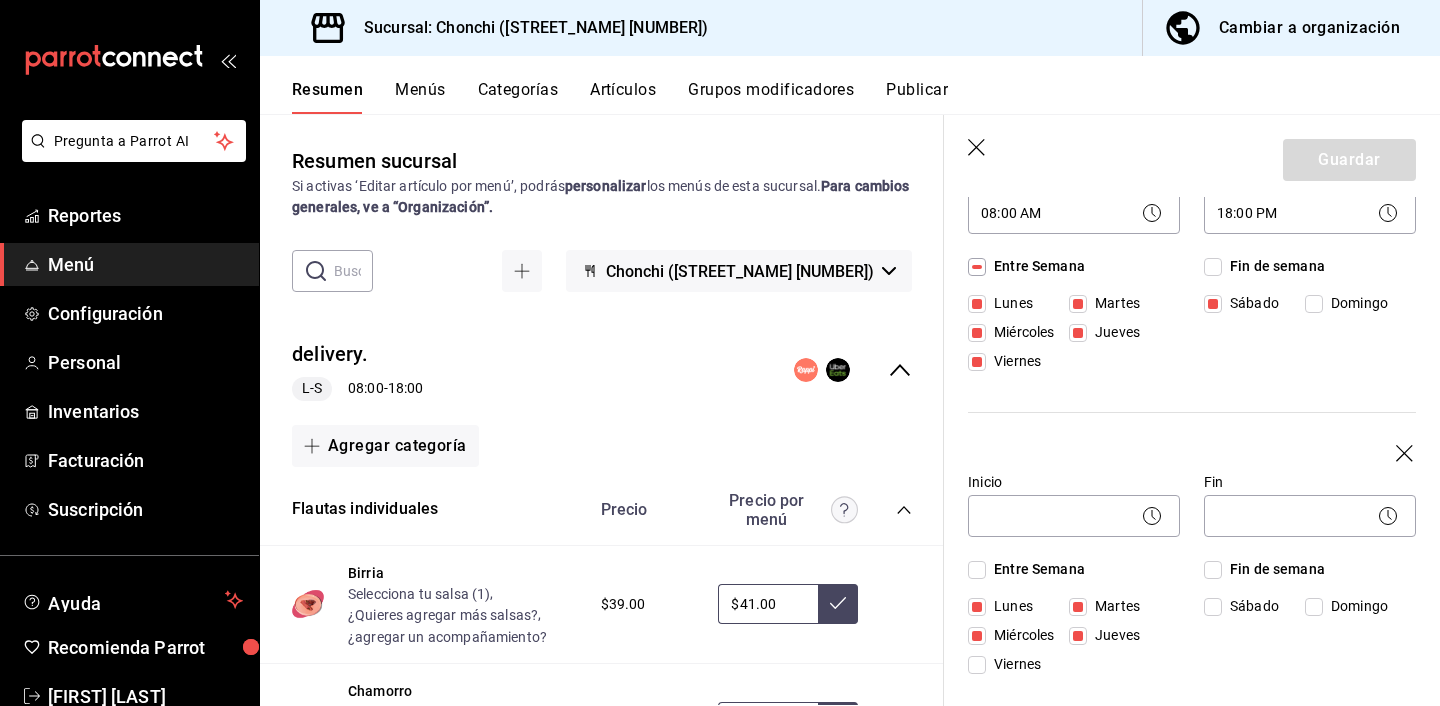 scroll, scrollTop: 256, scrollLeft: 0, axis: vertical 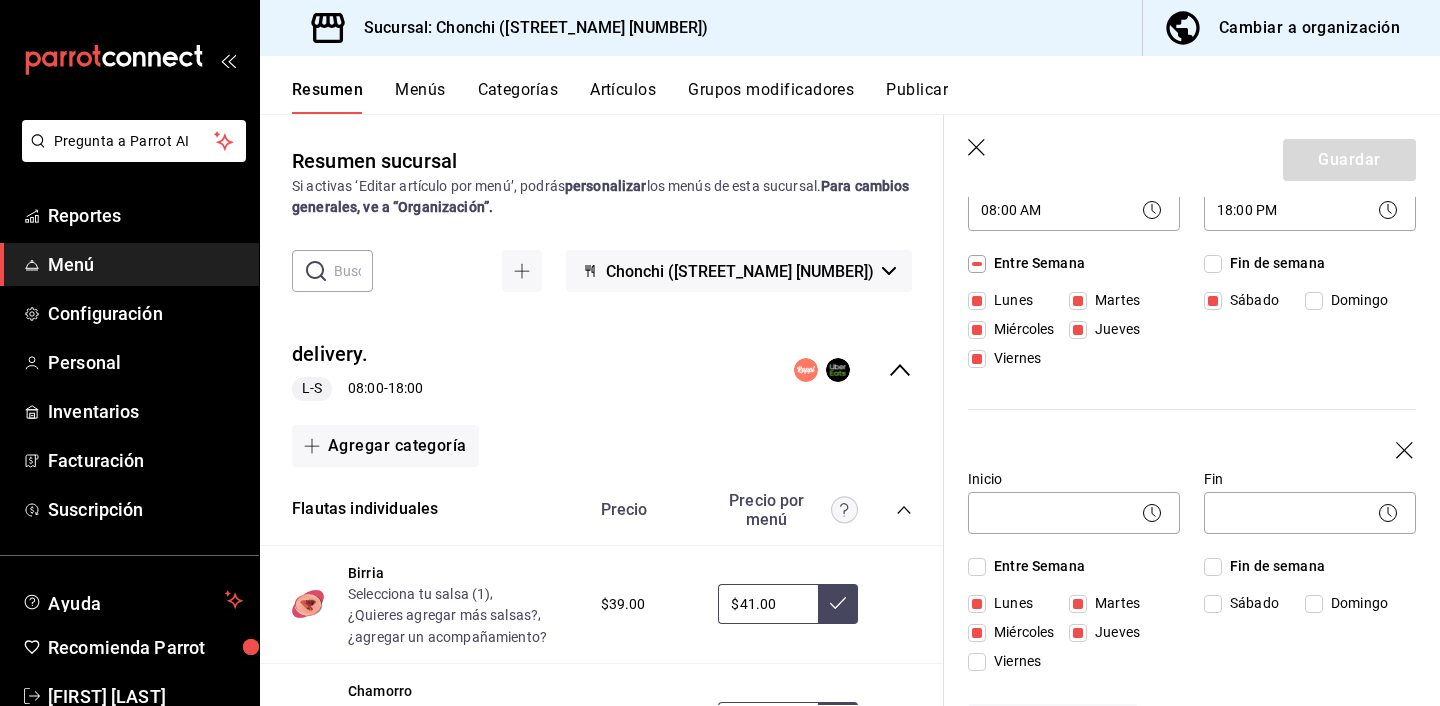 click on "Martes" at bounding box center [1078, 301] 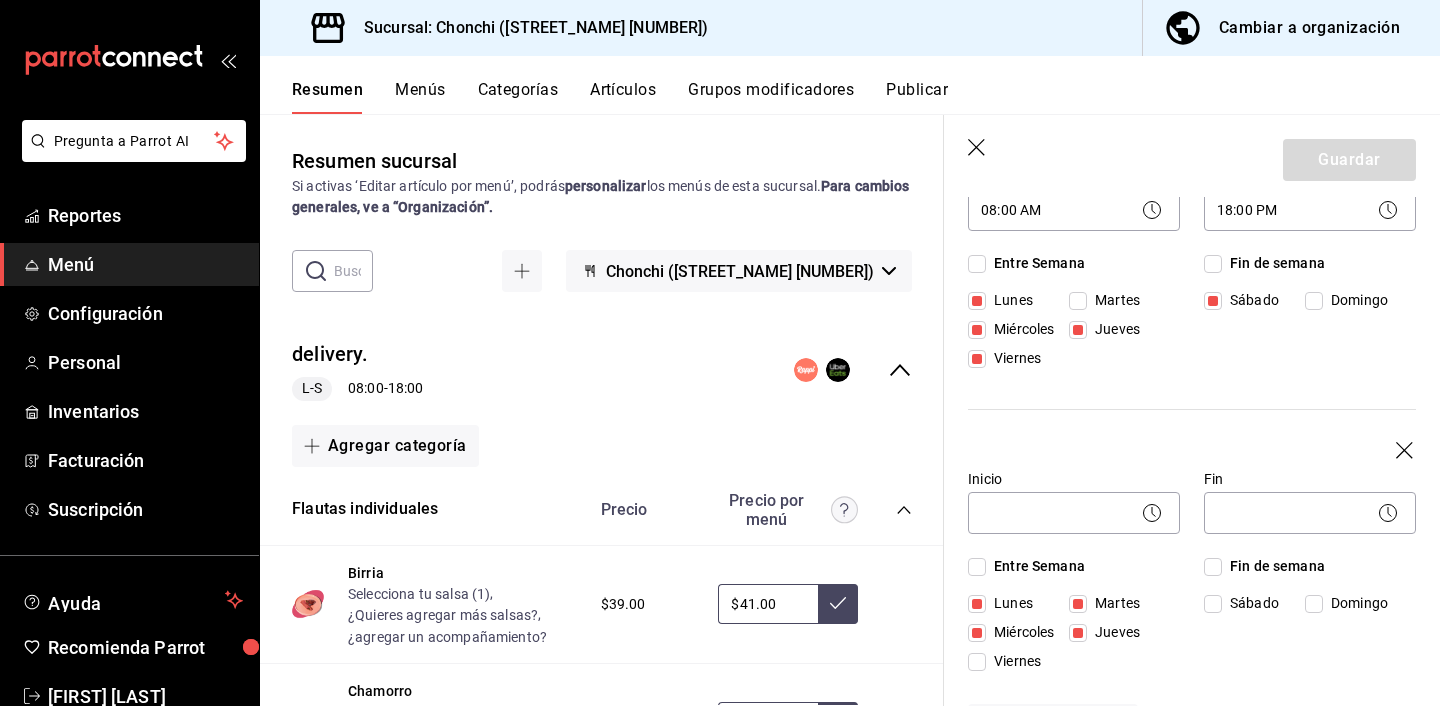 click on "Jueves" at bounding box center [1078, 330] 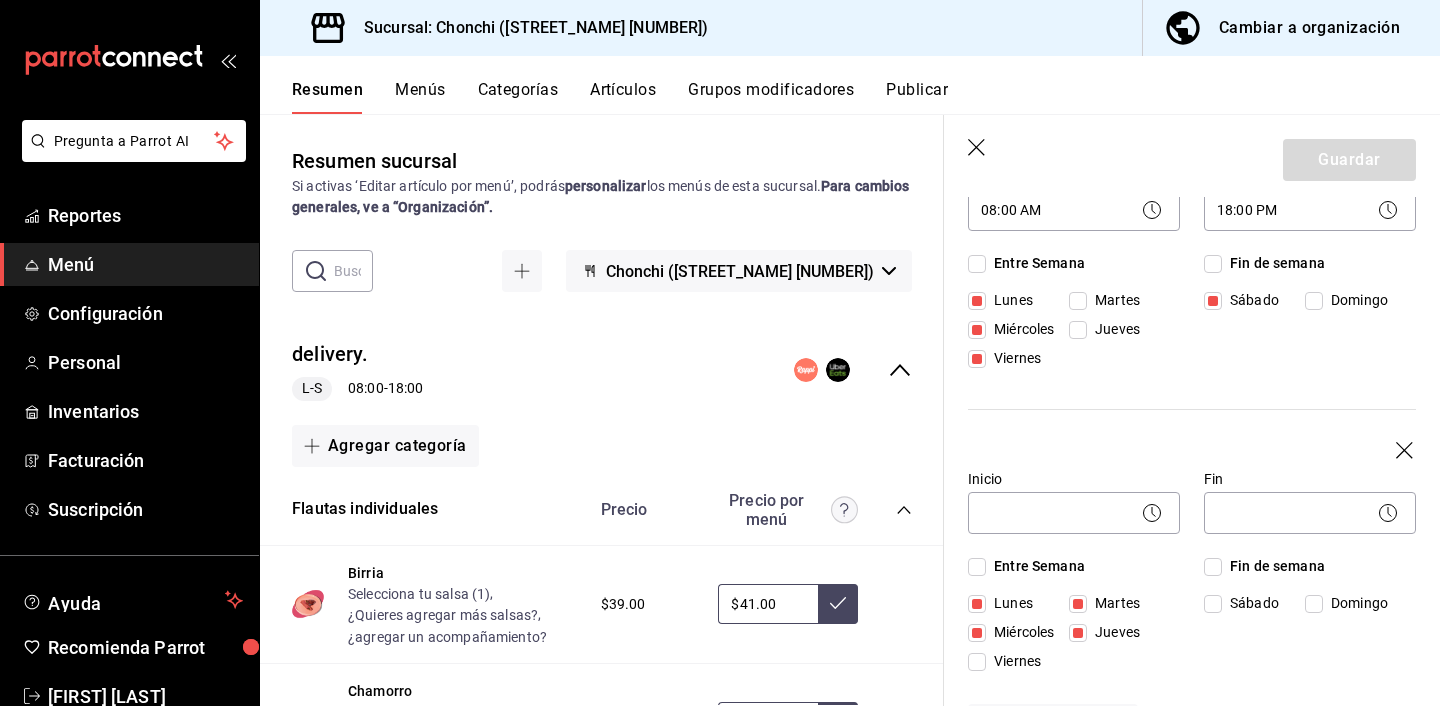 click on "Lunes" at bounding box center [1009, 300] 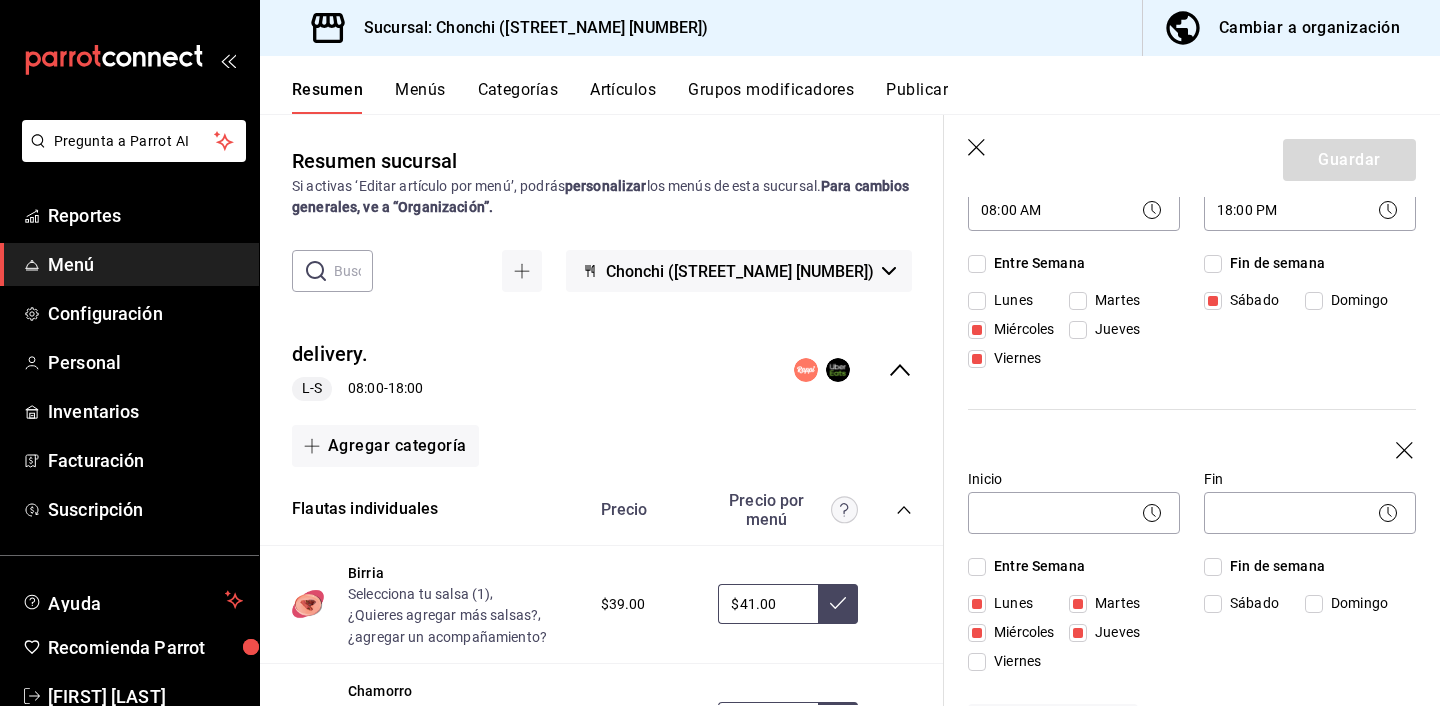 click on "Miércoles" at bounding box center [1020, 329] 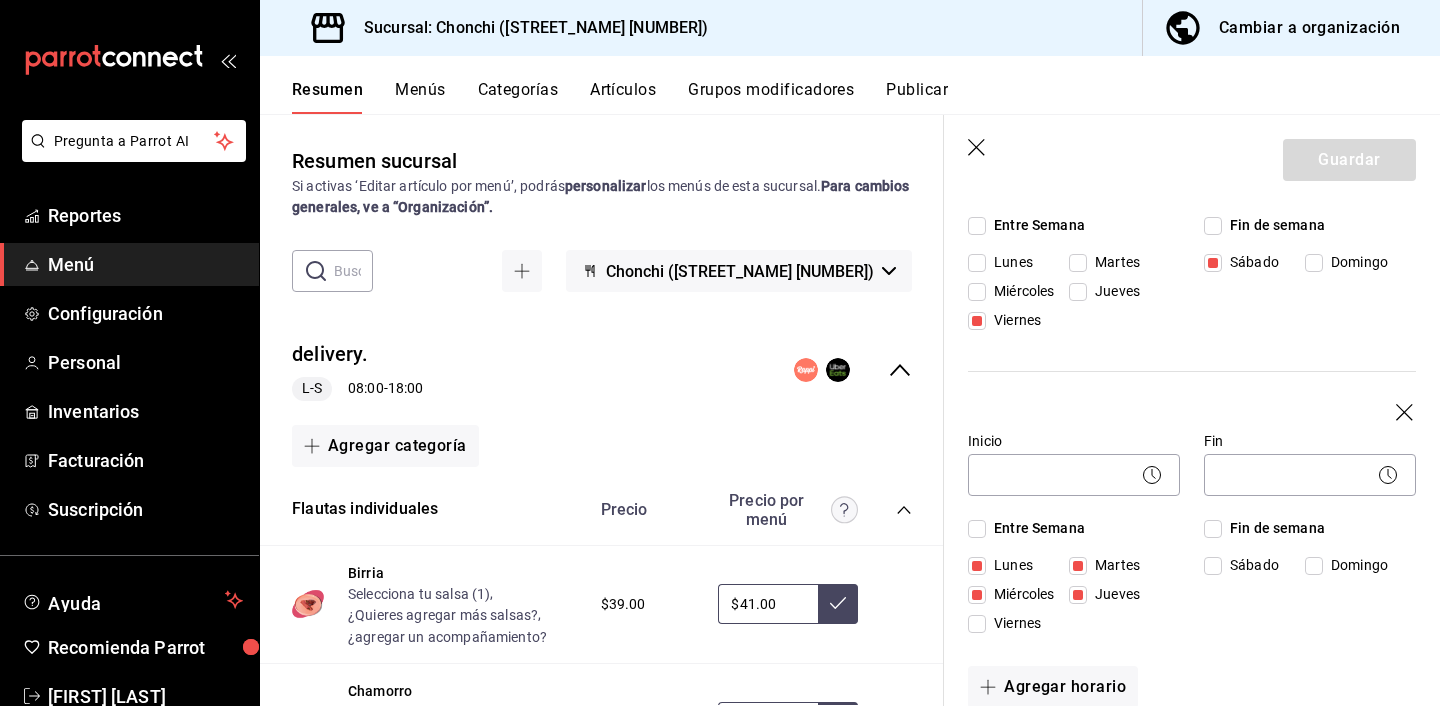 scroll, scrollTop: 298, scrollLeft: 0, axis: vertical 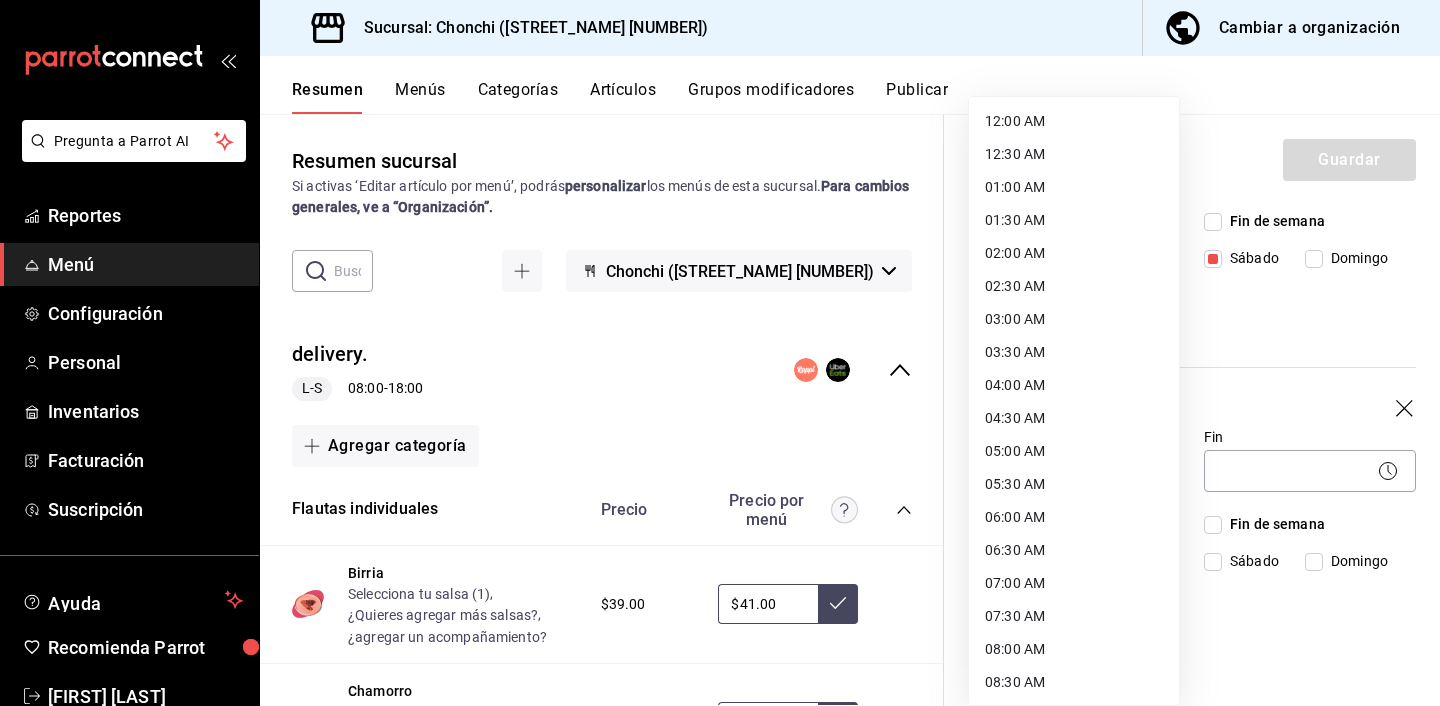 click on "Pregunta a Parrot AI Reportes   Menú   Configuración   Personal   Inventarios   Facturación   Suscripción   Ayuda Recomienda Parrot   [FIRST] [LAST]   Sugerir nueva función   Sucursal: Chonchi ([STREET_NAME] [NUMBER]) Cambiar a organización Resumen Menús Categorías Artículos Grupos modificadores Publicar Resumen sucursal Si activas ‘Editar artículo por menú’, podrás  personalizar  los menús de esta sucursal.  Para cambios generales, ve a “Organización”. ​ ​ Chonchi ([STREET_NAME] [NUMBER]) delivery. L-S 08:00  -  18:00 Agregar categoría Flautas individuales Precio Precio por menú   Birria Selecciona tu salsa (1) ,  ¿Quieres agregar más salsas? ,  ¿agregar un acompañamiento? $39.00 $41.00 Chamorro Selecciona tu salsa (1) ,  ¿Quieres agregar más salsas? ,  ¿agregar un acompañamiento? $39.00 $41.00 Champiñones Selecciona tu salsa (1) ,  ¿Quieres agregar más salsas? ,  ¿agregar un acompañamiento? $39.00 $41.00 Chicharrón Selecciona tu salsa (1) ,  ¿Quieres agregar más salsas? ,  $39.00 ," at bounding box center (720, 353) 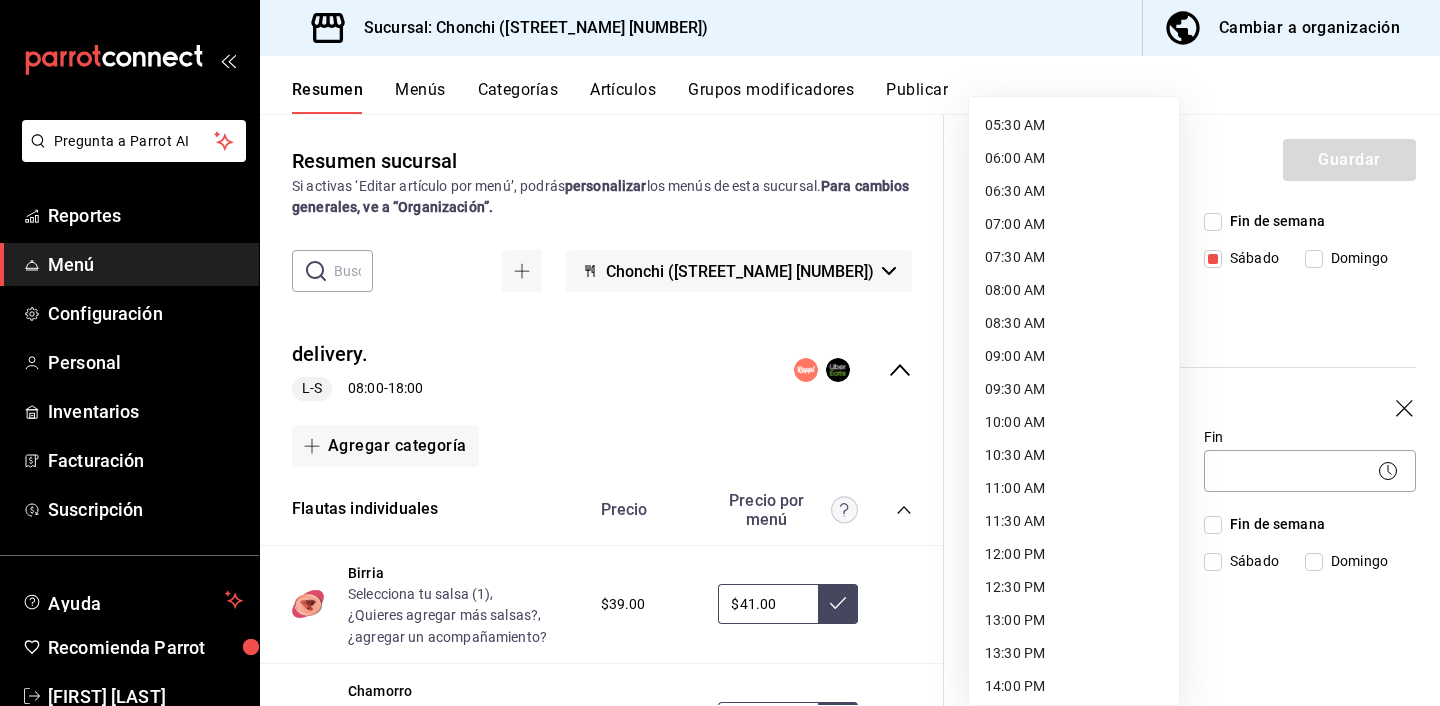 scroll, scrollTop: 366, scrollLeft: 0, axis: vertical 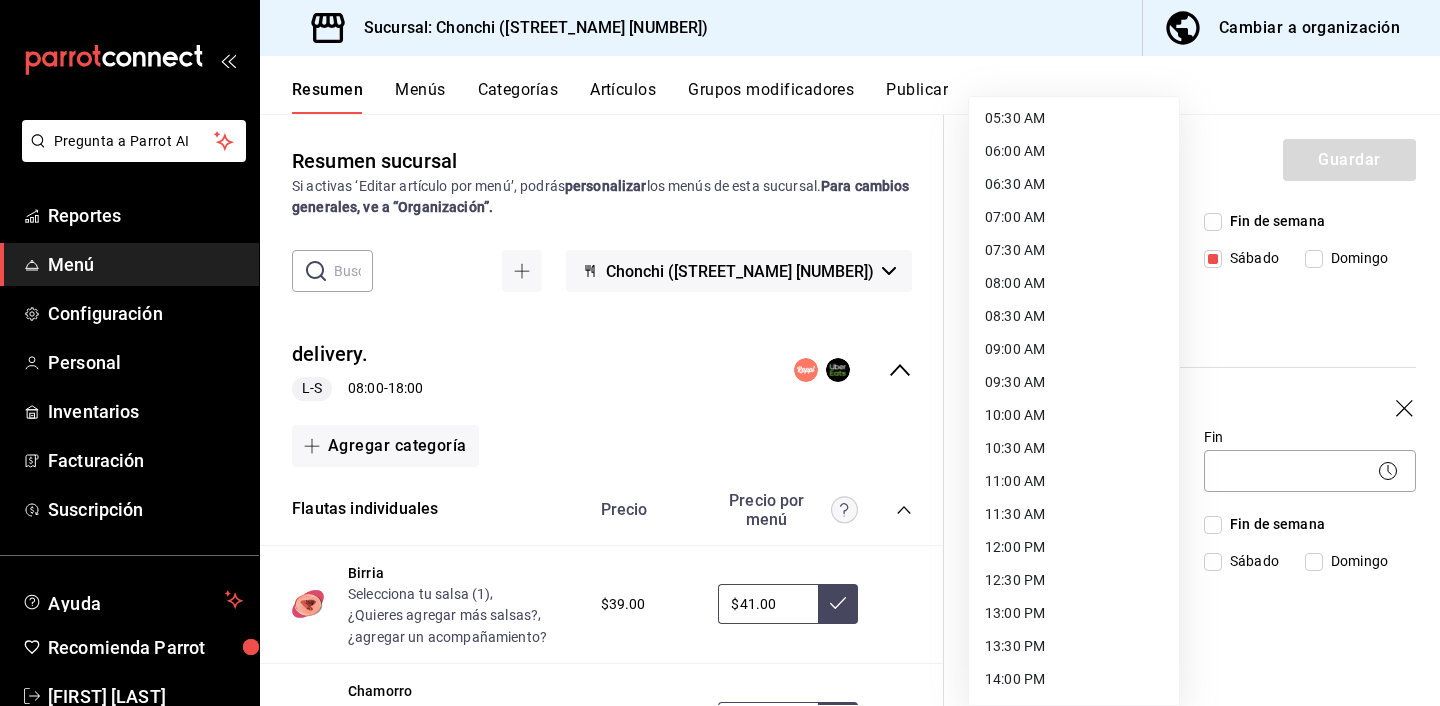 click on "10:00 AM" at bounding box center (1074, 415) 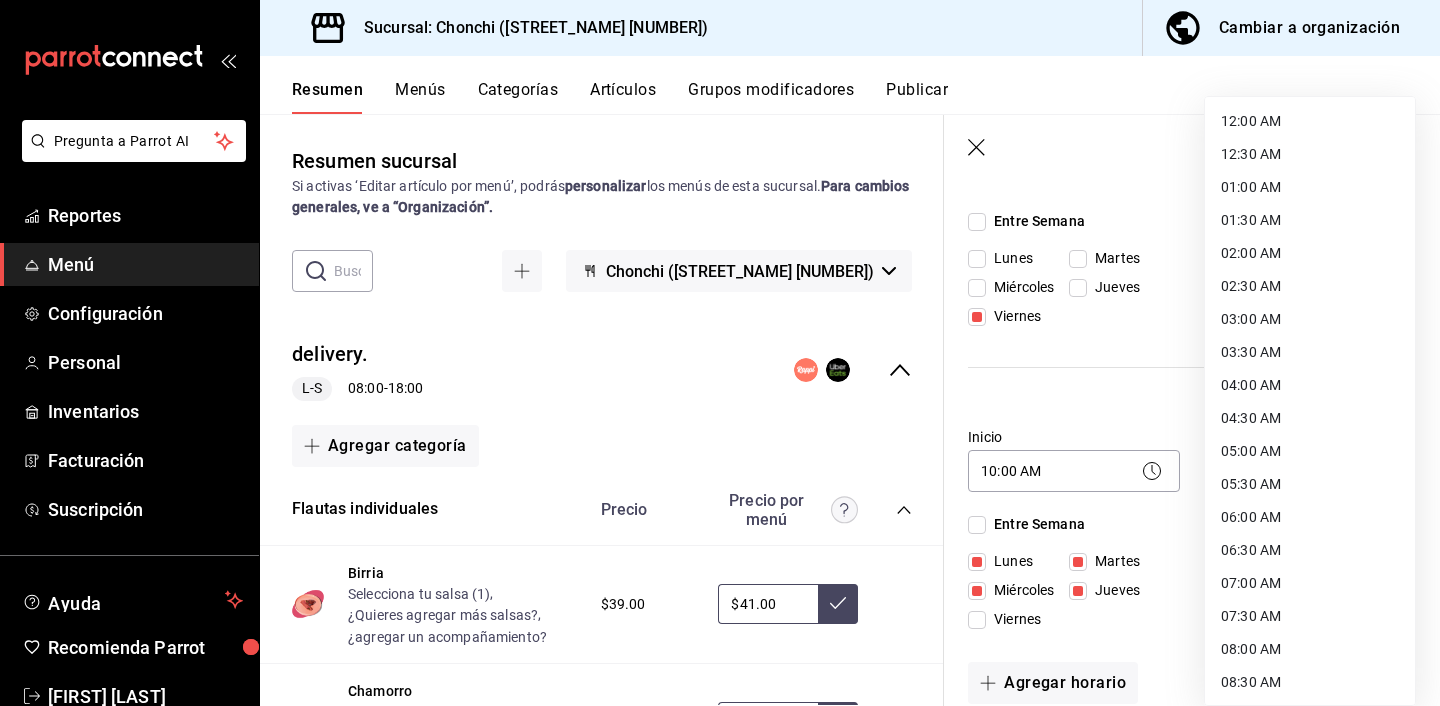 click on "Pregunta a Parrot AI Reportes   Menú   Configuración   Personal   Inventarios   Facturación   Suscripción   Ayuda Recomienda Parrot   [FIRST] [LAST]   Sugerir nueva función   Sucursal: Chonchi ([STREET_NAME] [NUMBER]) Cambiar a organización Resumen Menús Categorías Artículos Grupos modificadores Publicar Resumen sucursal Si activas ‘Editar artículo por menú’, podrás  personalizar  los menús de esta sucursal.  Para cambios generales, ve a “Organización”. ​ ​ Chonchi ([STREET_NAME] [NUMBER]) delivery. L-S 08:00  -  18:00 Agregar categoría Flautas individuales Precio Precio por menú   Birria Selecciona tu salsa (1) ,  ¿Quieres agregar más salsas? ,  ¿agregar un acompañamiento? $39.00 $41.00 Chamorro Selecciona tu salsa (1) ,  ¿Quieres agregar más salsas? ,  ¿agregar un acompañamiento? $39.00 $41.00 Champiñones Selecciona tu salsa (1) ,  ¿Quieres agregar más salsas? ,  ¿agregar un acompañamiento? $39.00 $41.00 Chicharrón Selecciona tu salsa (1) ,  ¿Quieres agregar más salsas? ,  $39.00 ," at bounding box center [720, 353] 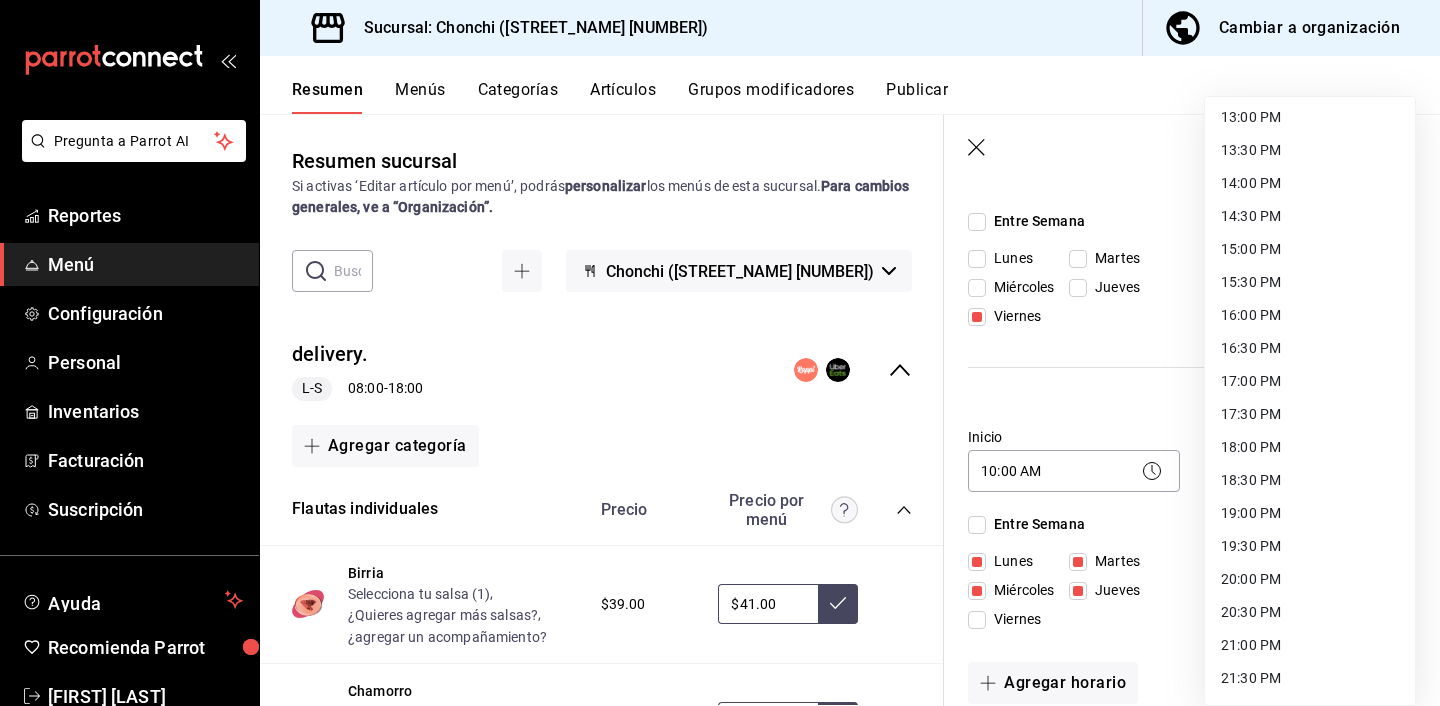 scroll, scrollTop: 864, scrollLeft: 0, axis: vertical 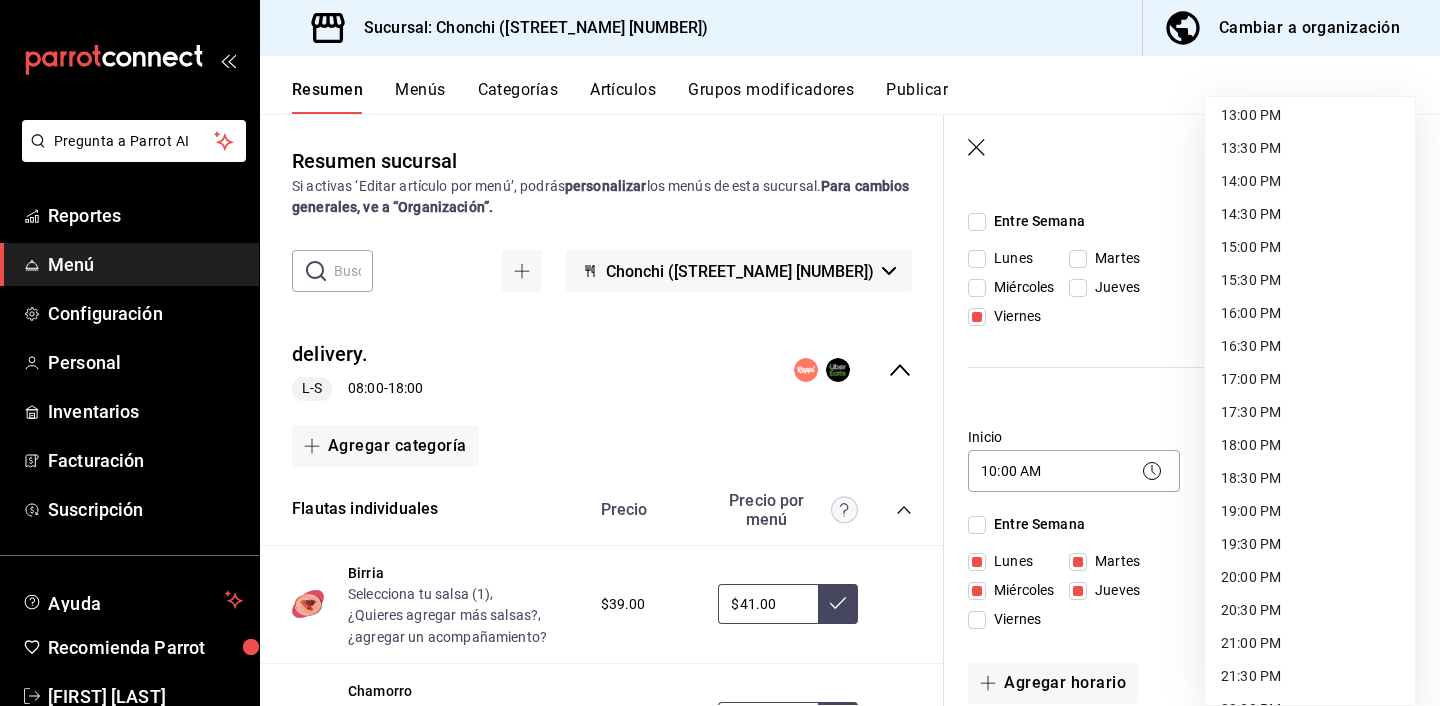 click on "18:00 PM" at bounding box center (1310, 445) 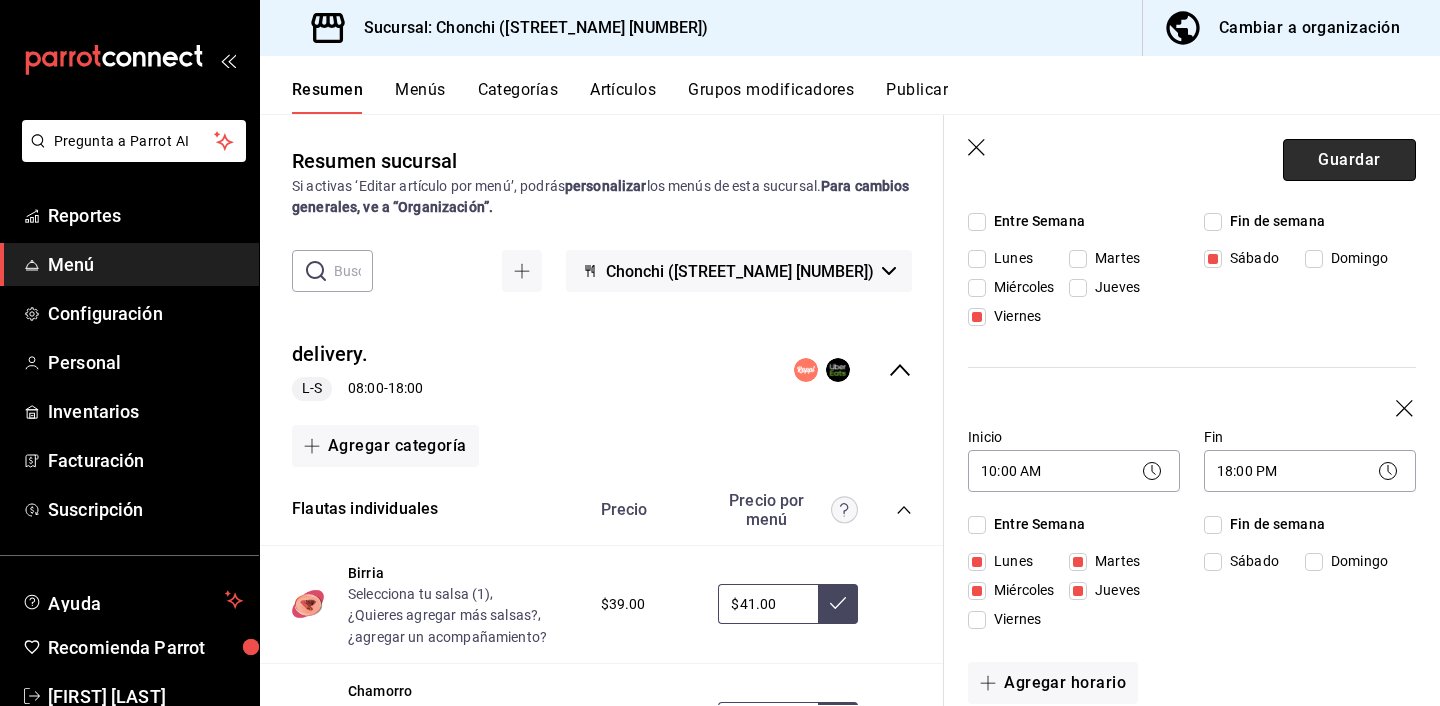 click on "Guardar" at bounding box center (1349, 160) 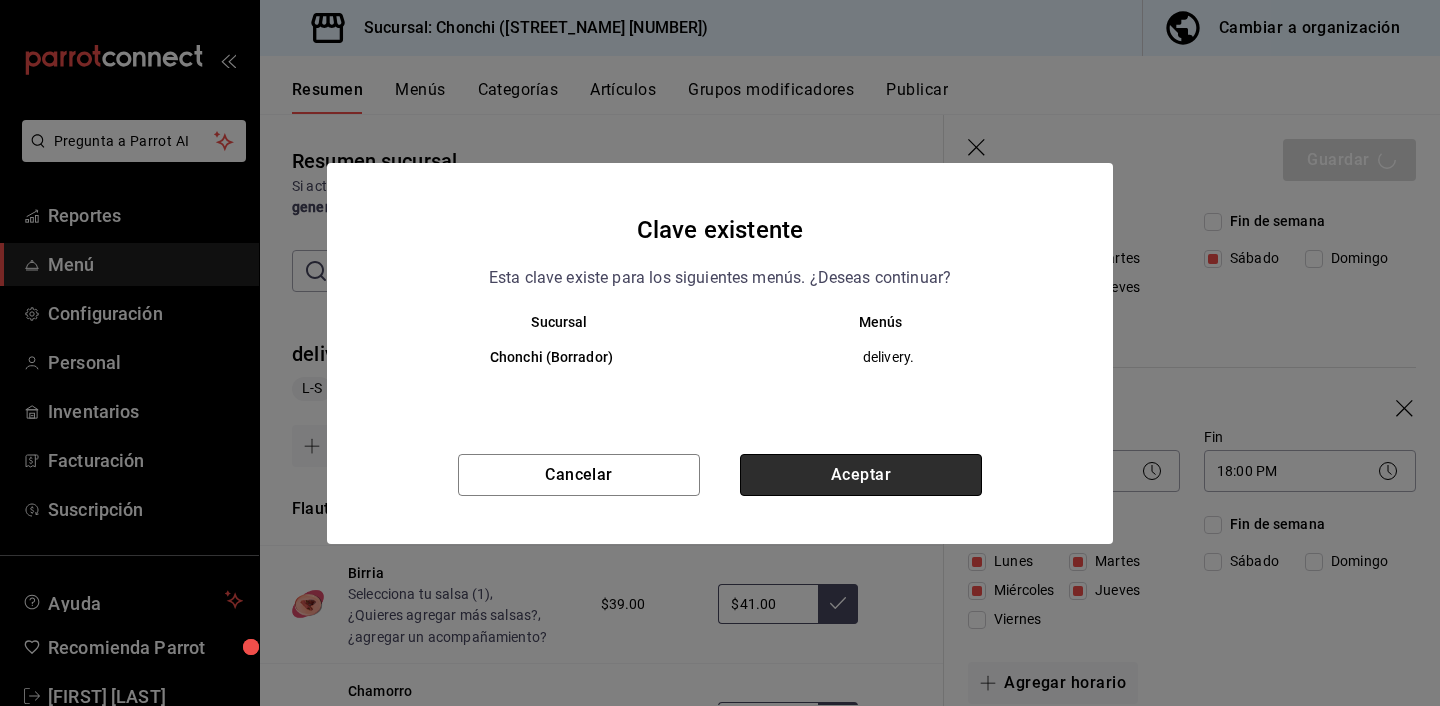 click on "Aceptar" at bounding box center [861, 475] 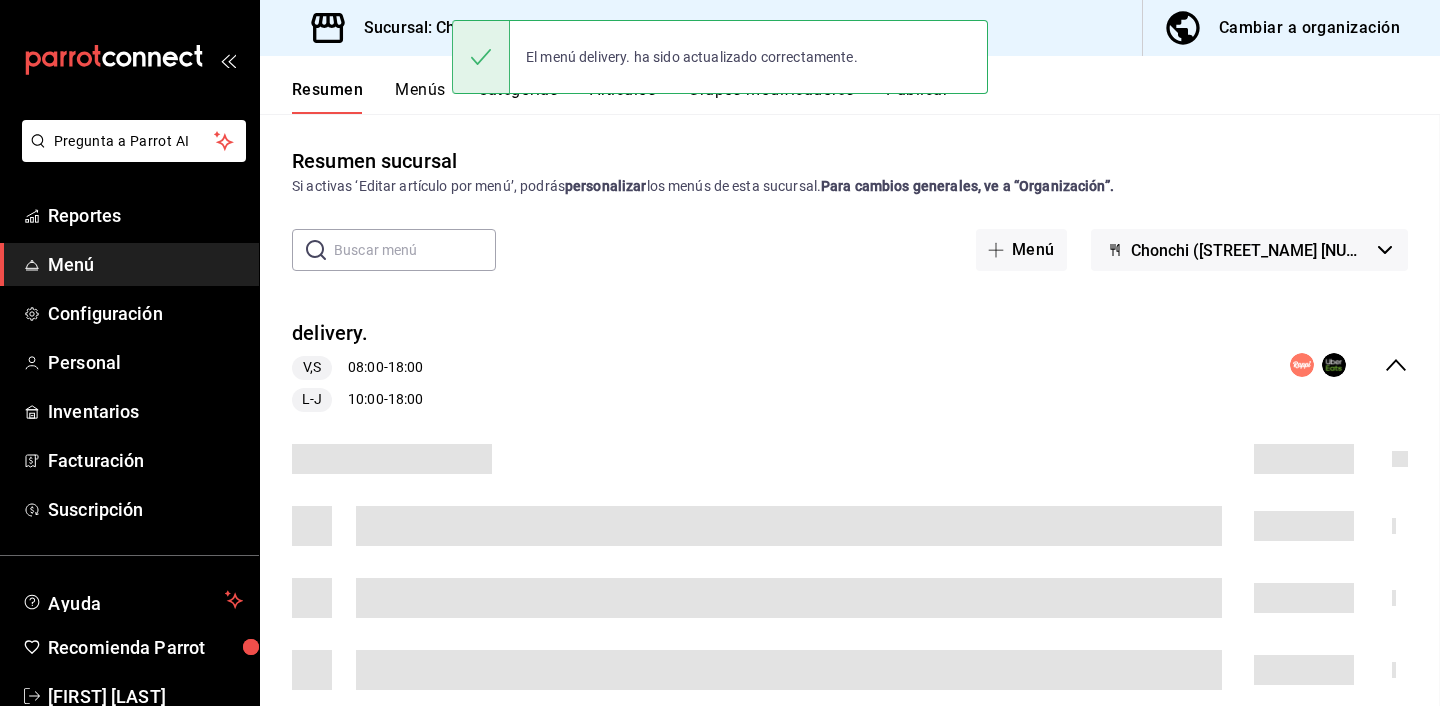 scroll, scrollTop: 0, scrollLeft: 0, axis: both 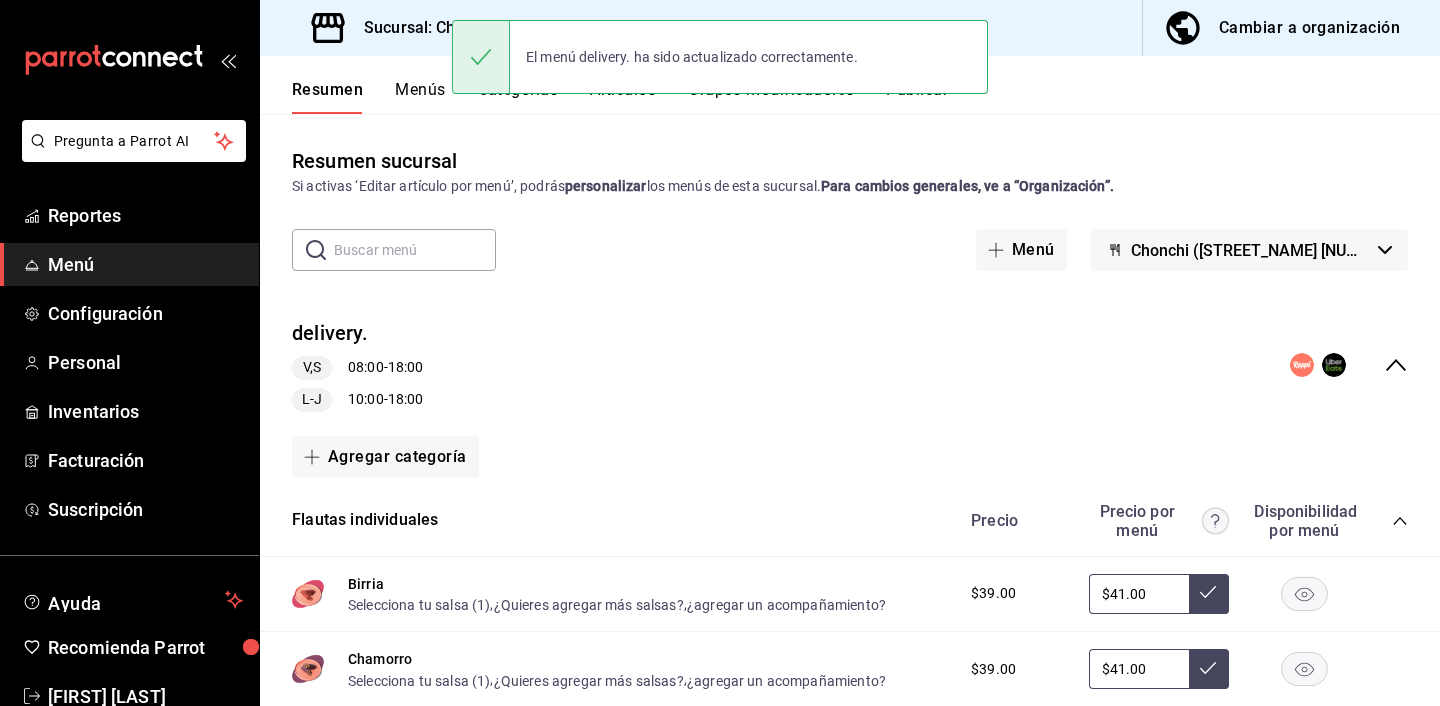 click 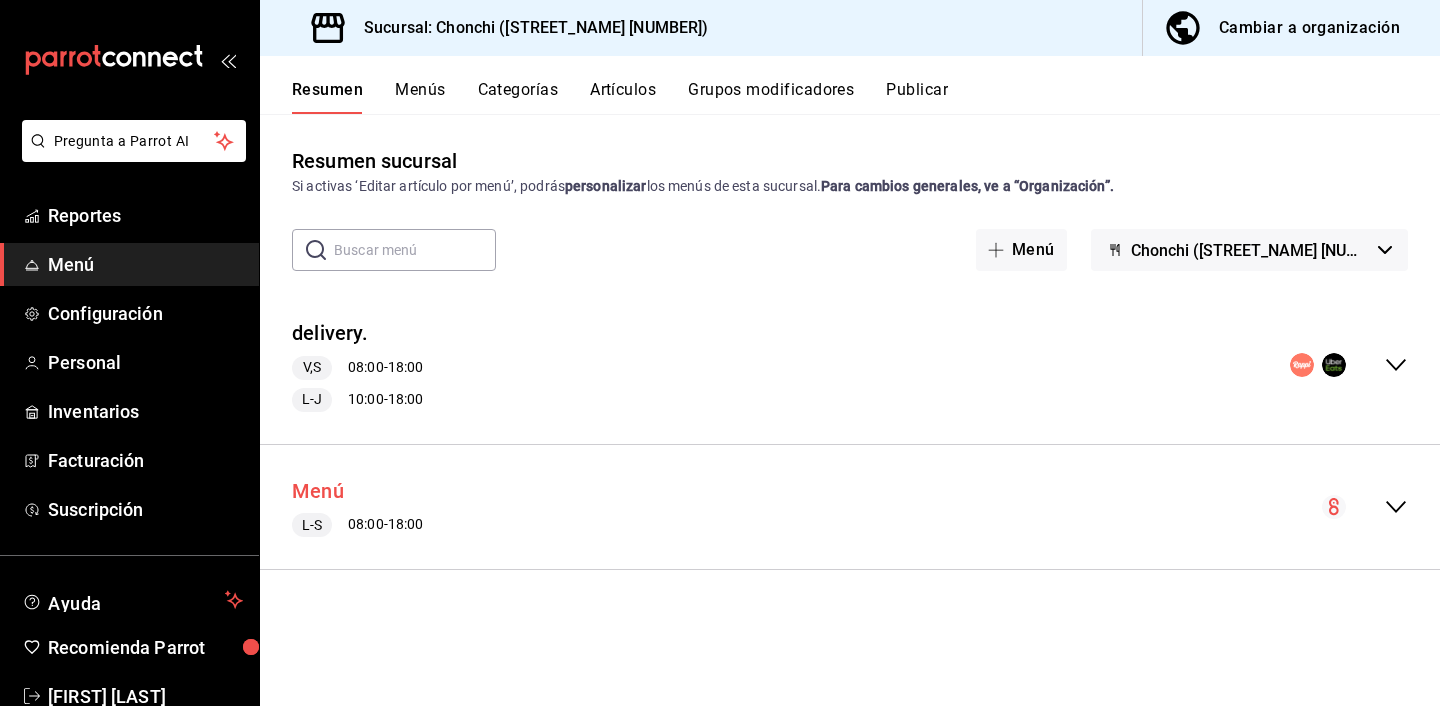 click on "Menú" at bounding box center (318, 491) 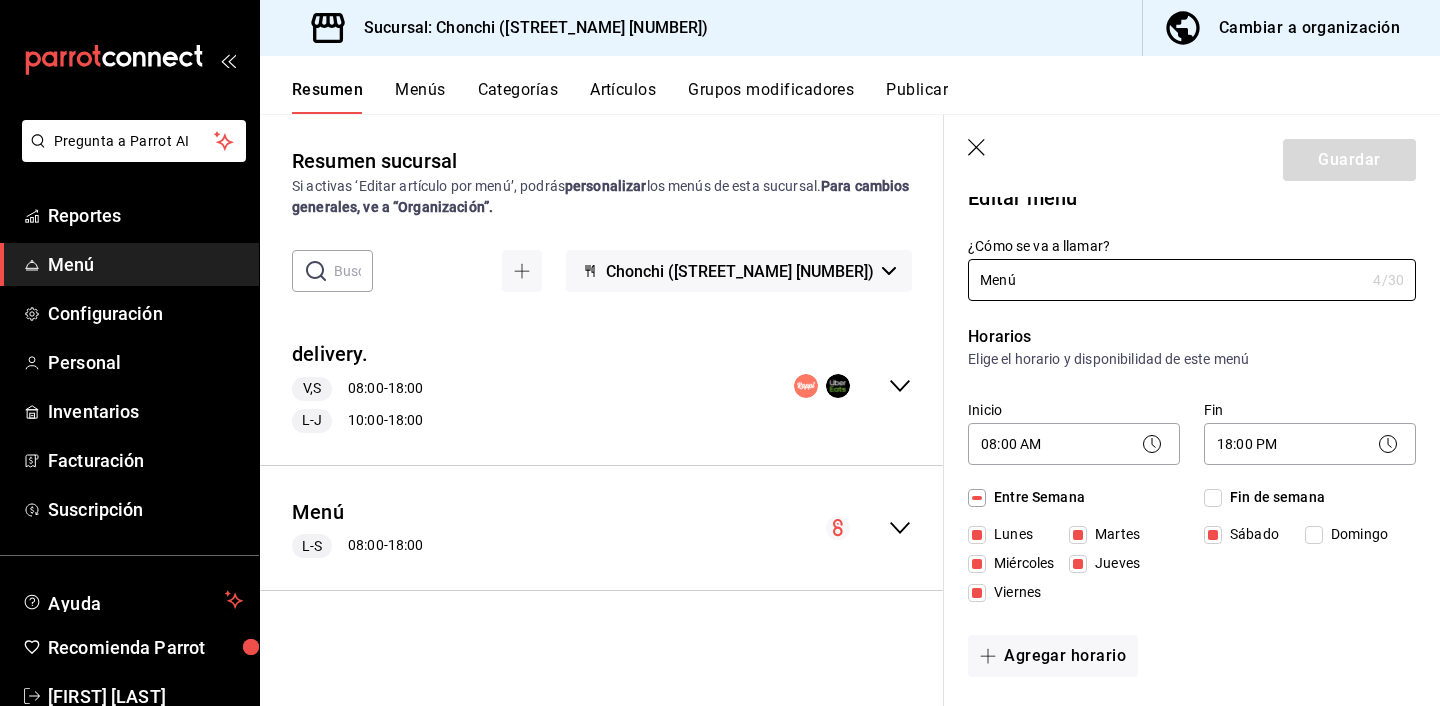 scroll, scrollTop: 0, scrollLeft: 0, axis: both 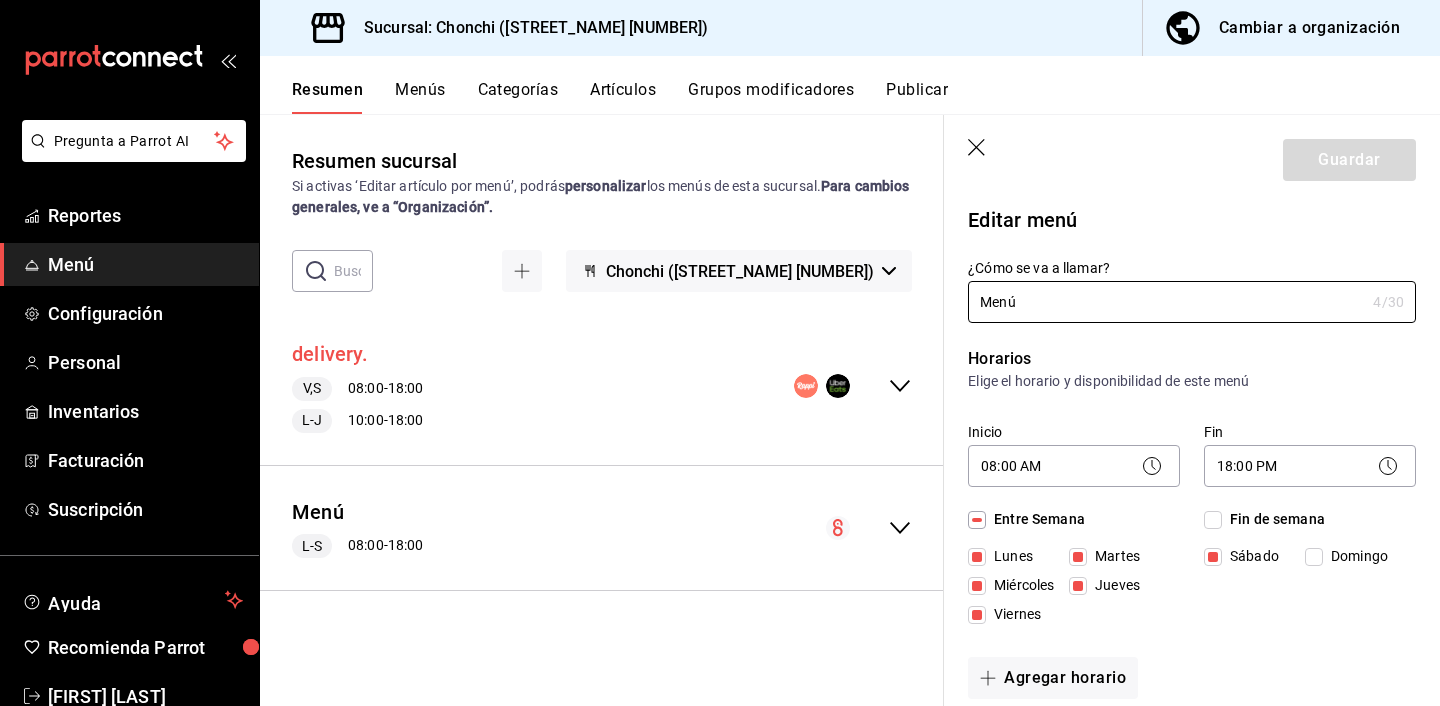 click on "delivery." at bounding box center (330, 354) 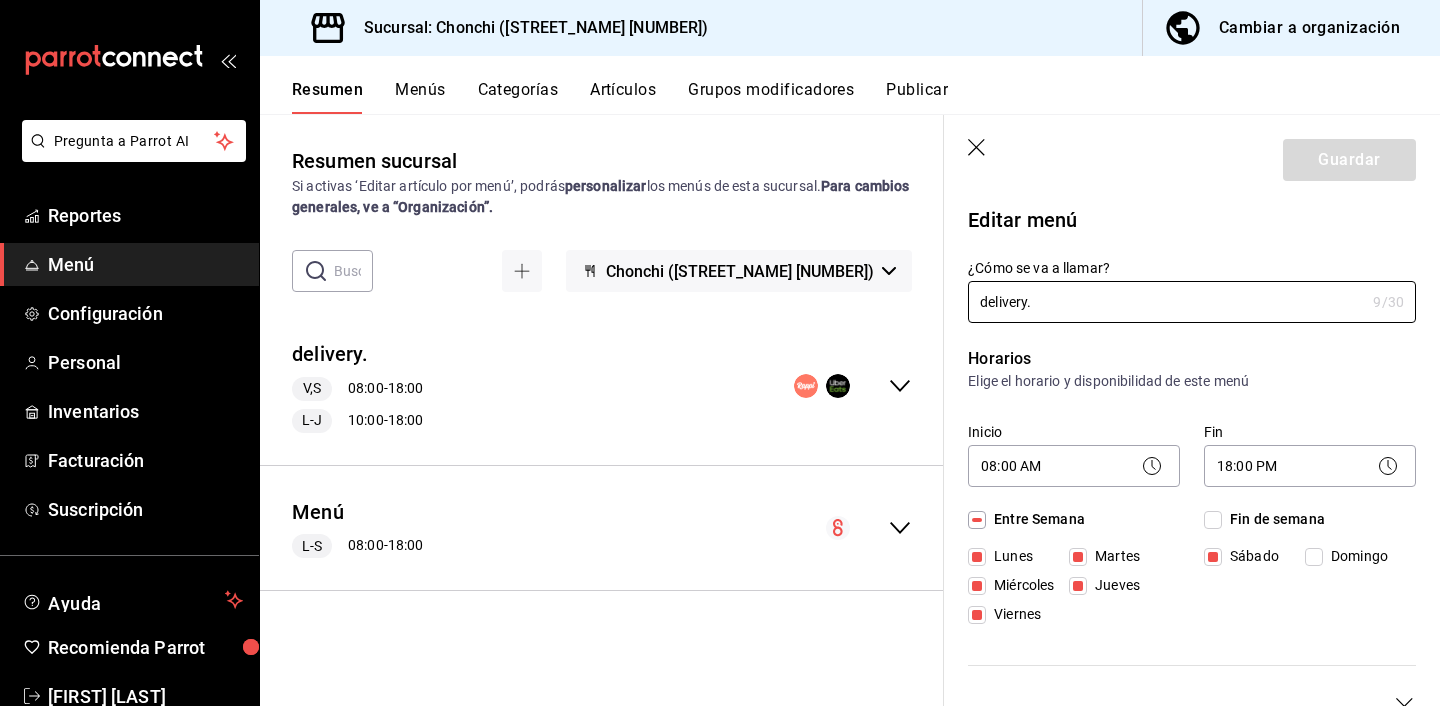 checkbox on "false" 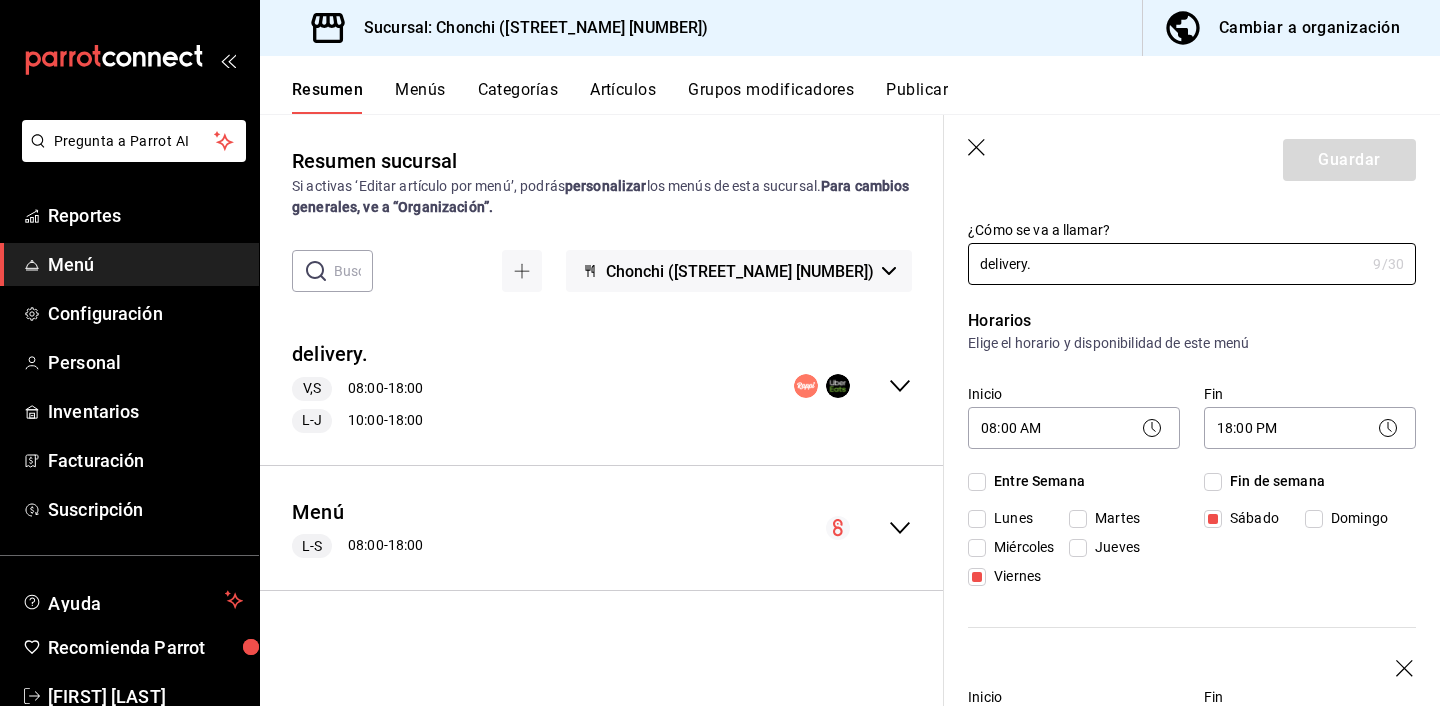 scroll, scrollTop: 0, scrollLeft: 0, axis: both 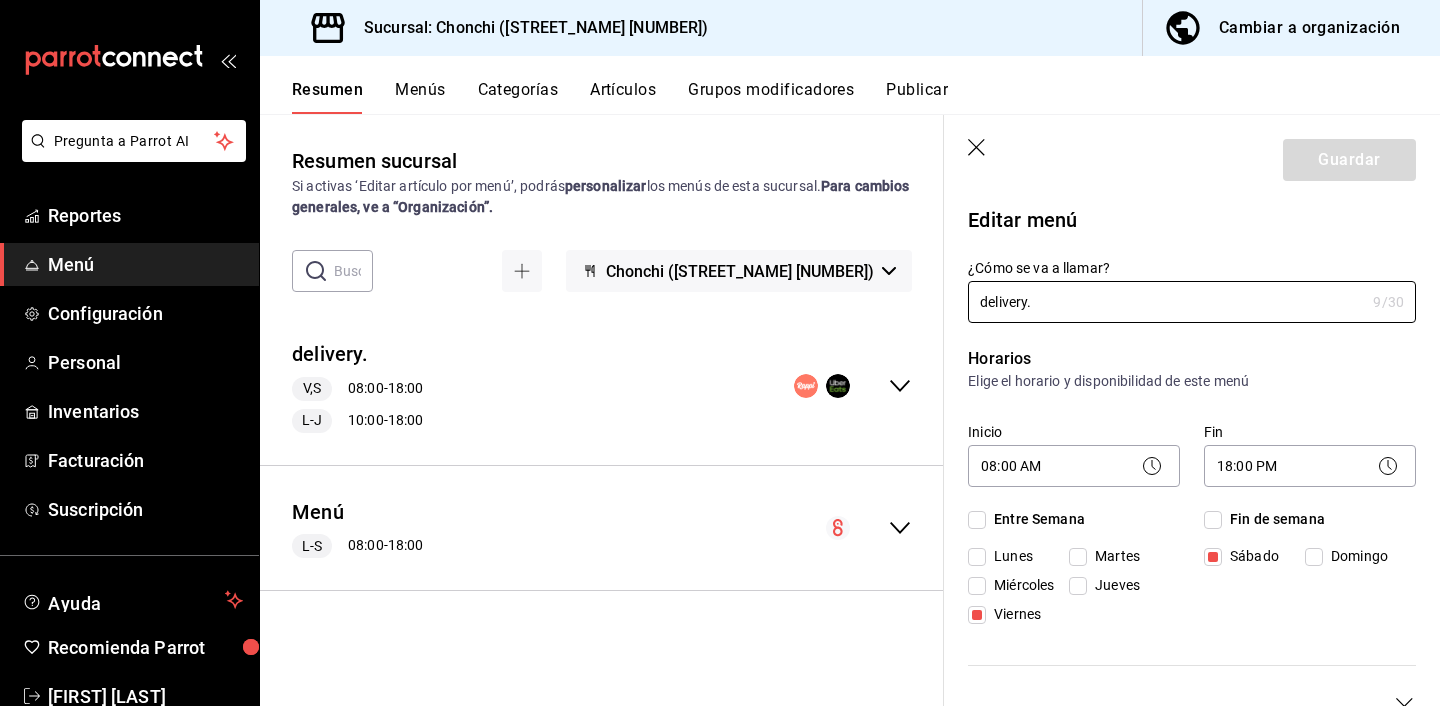 click on "Sábado" at bounding box center (1213, 557) 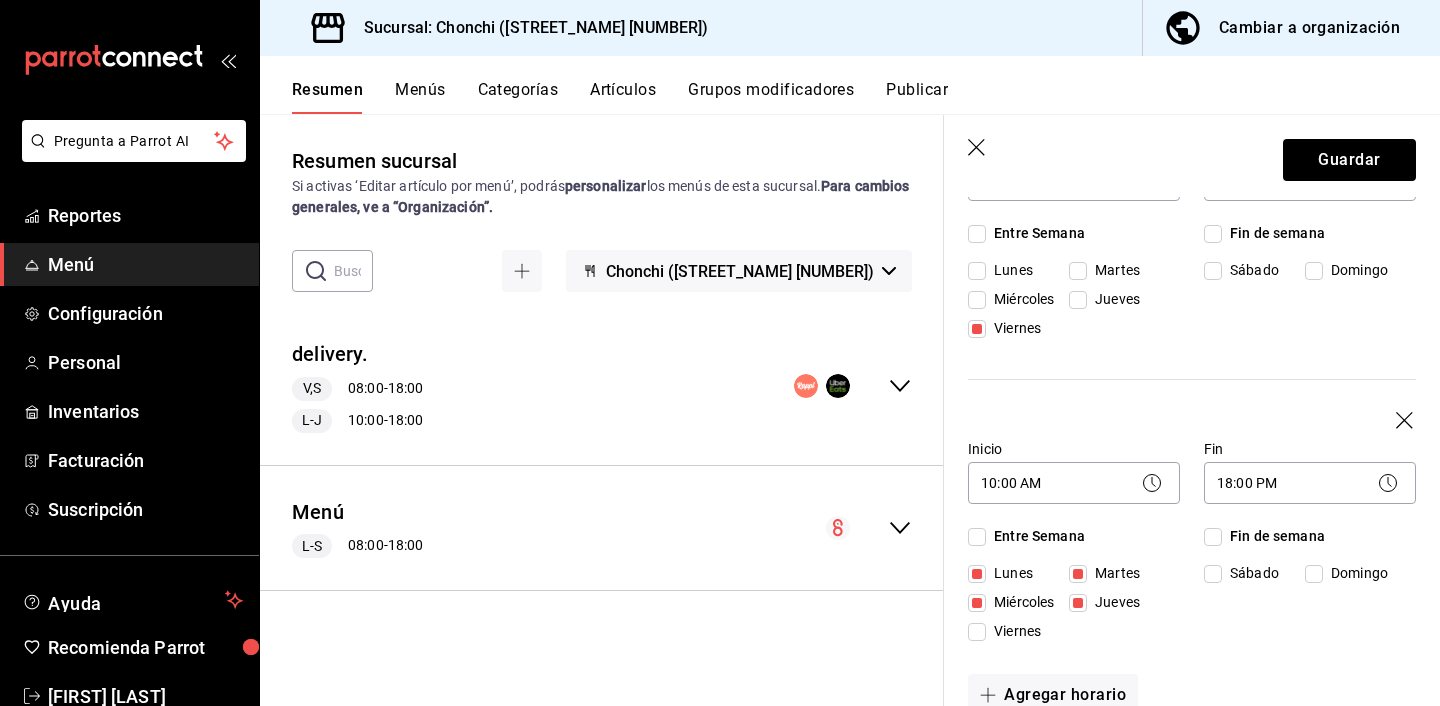 scroll, scrollTop: 294, scrollLeft: 0, axis: vertical 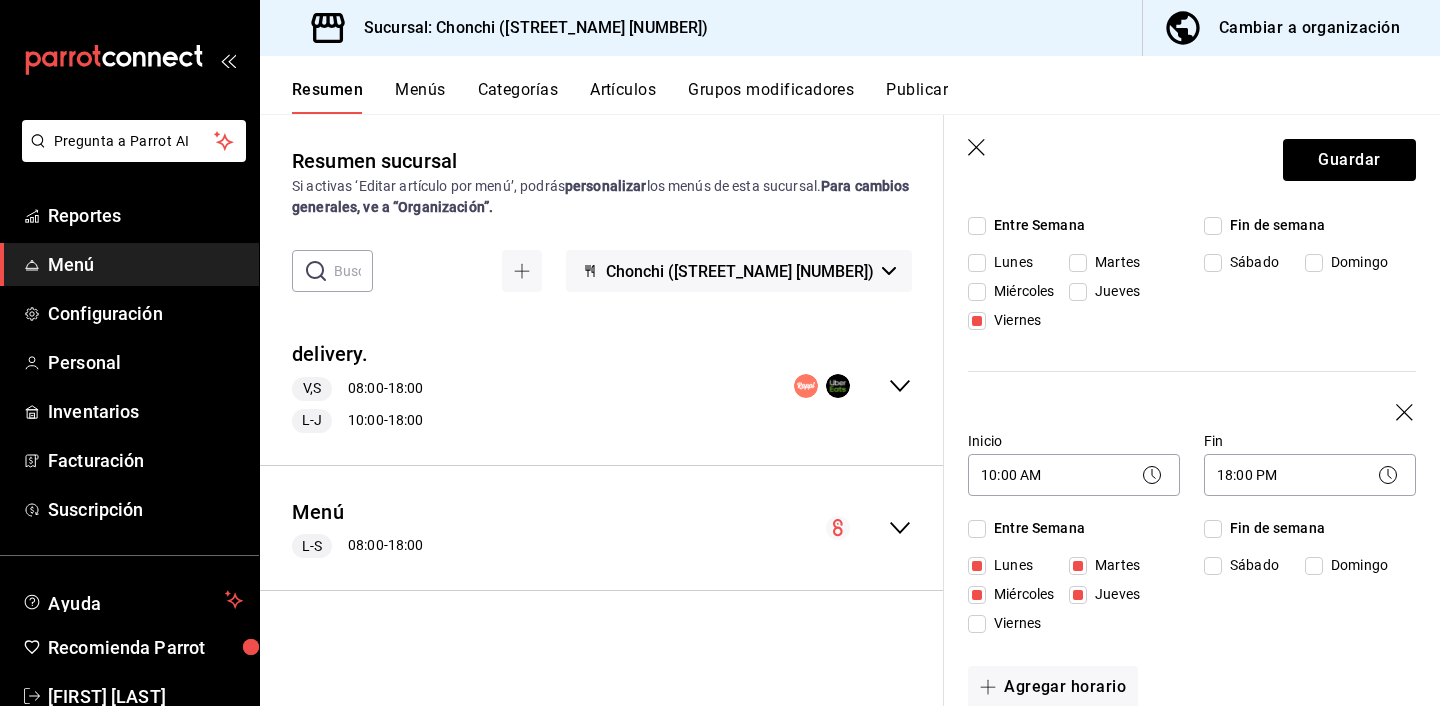 click on "Sábado" at bounding box center (1213, 566) 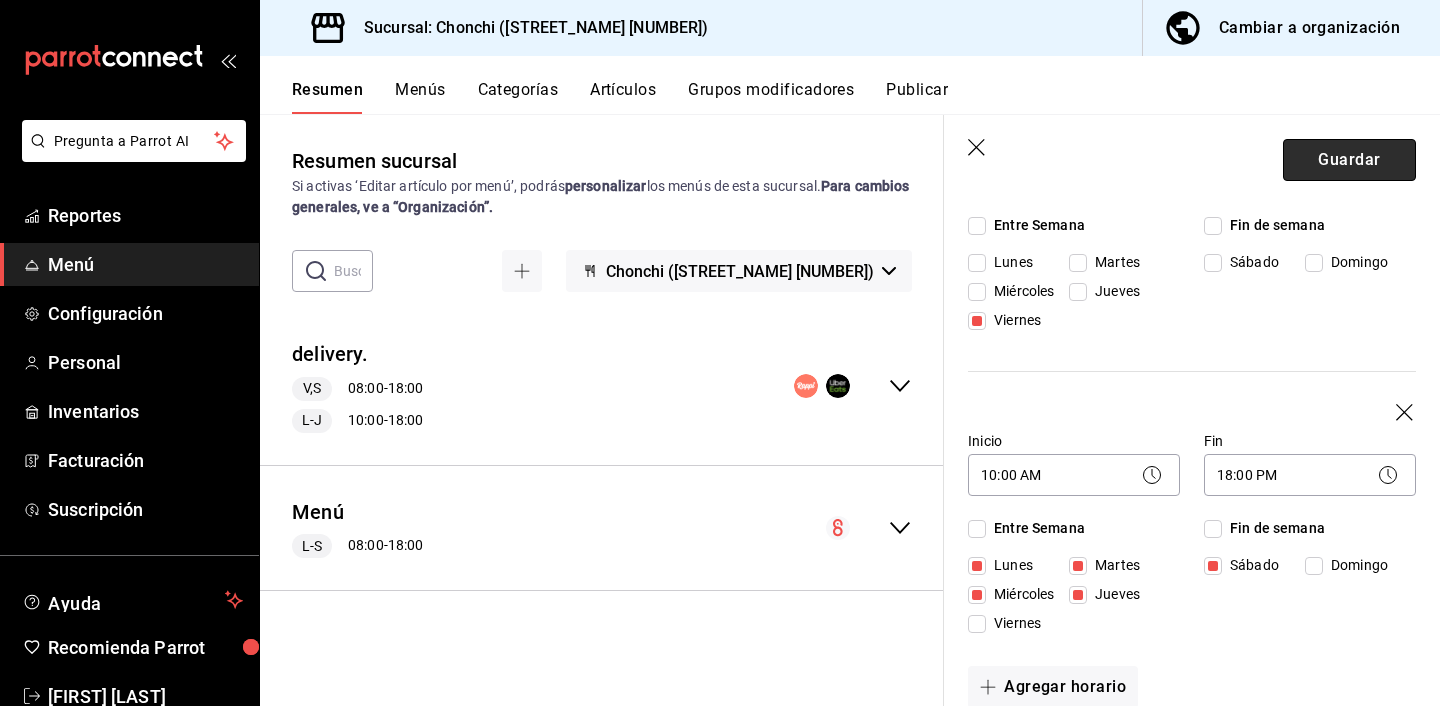 click on "Guardar" at bounding box center (1349, 160) 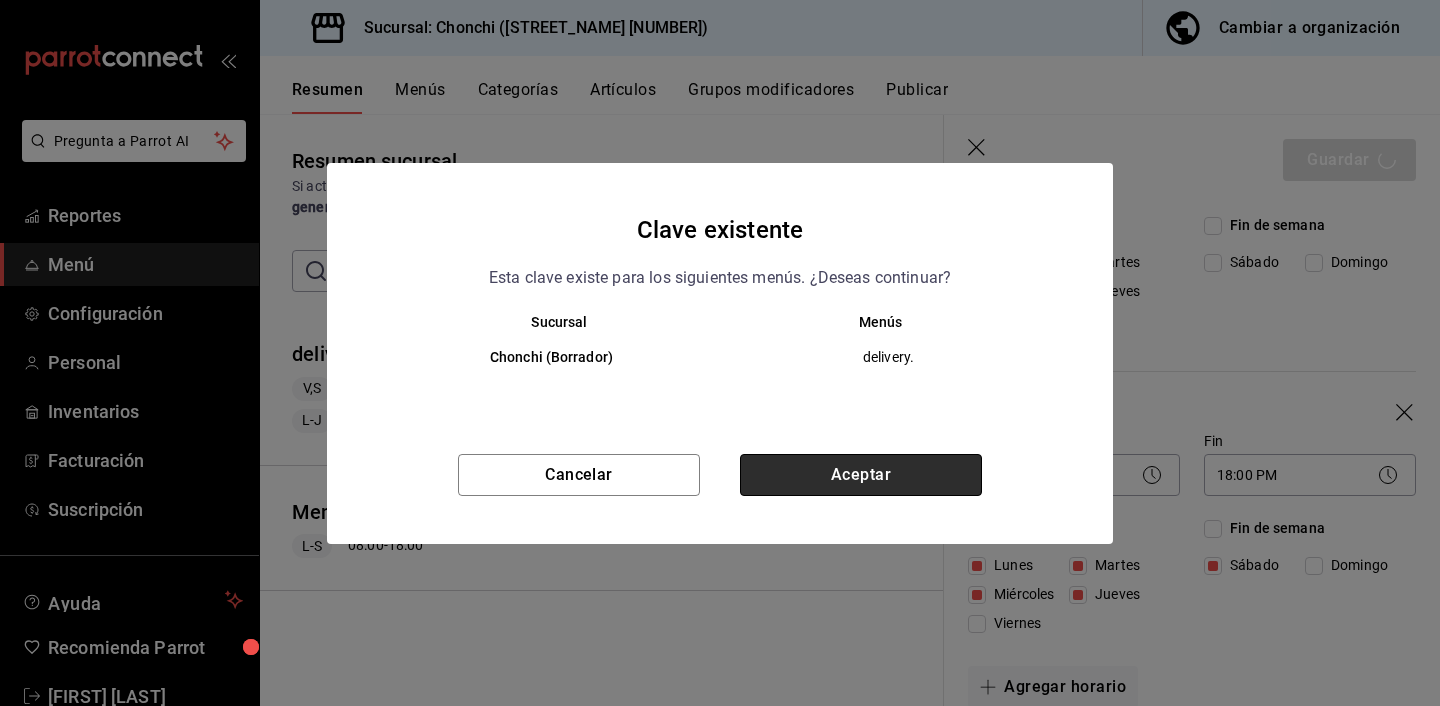 click on "Aceptar" at bounding box center (861, 475) 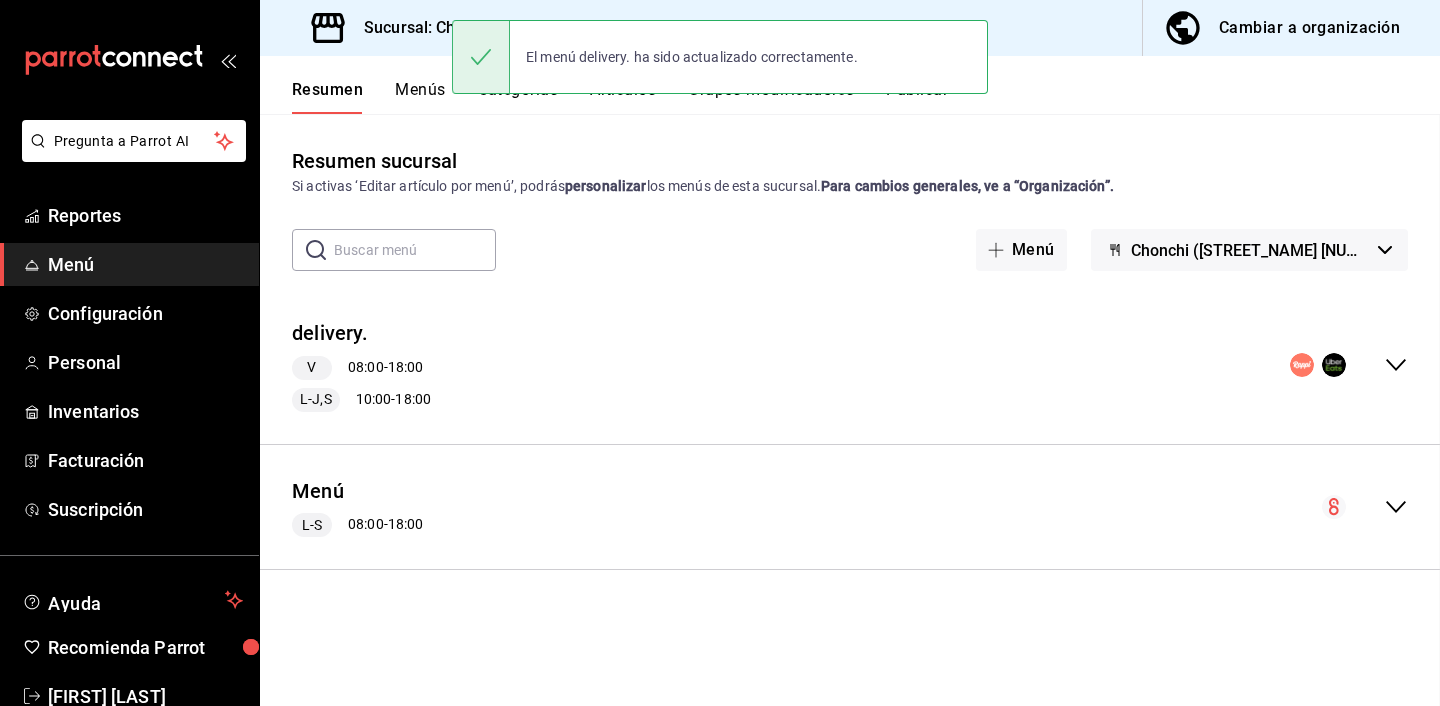 scroll, scrollTop: 0, scrollLeft: 0, axis: both 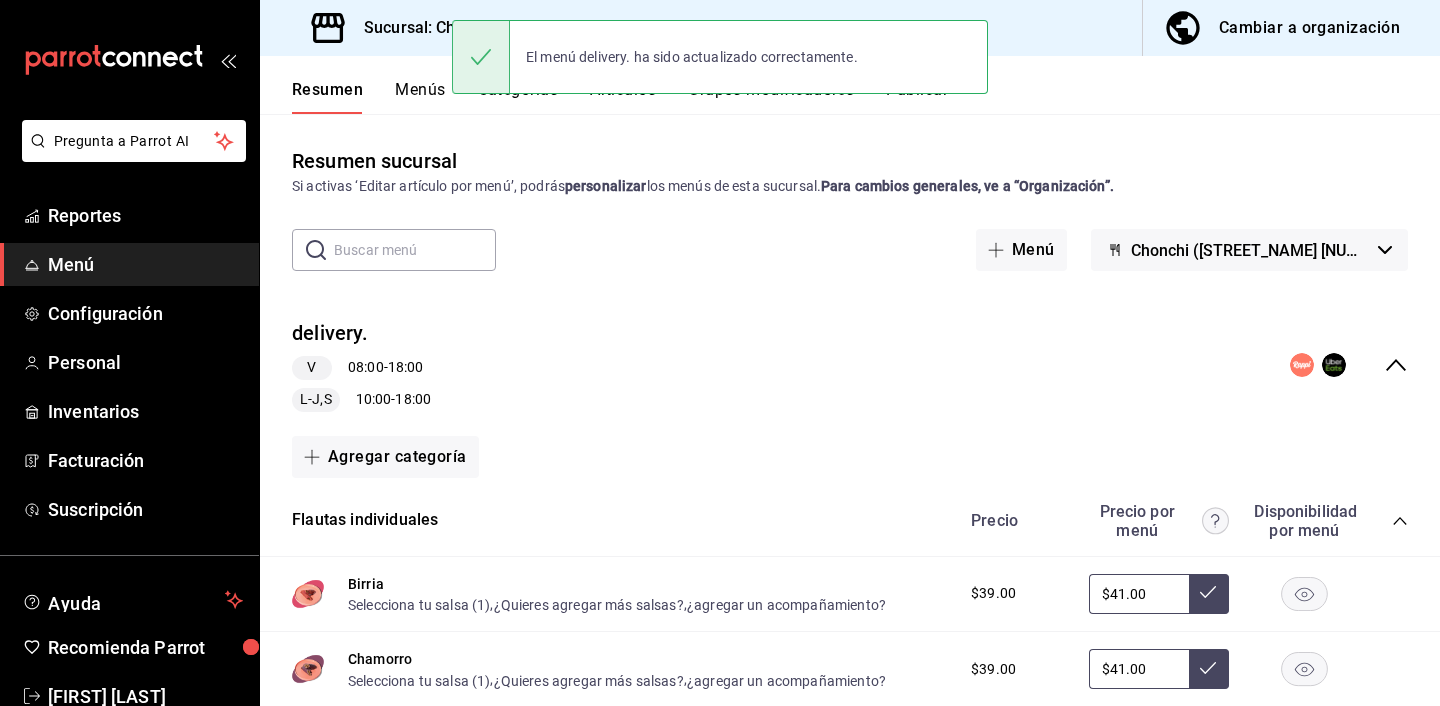 click 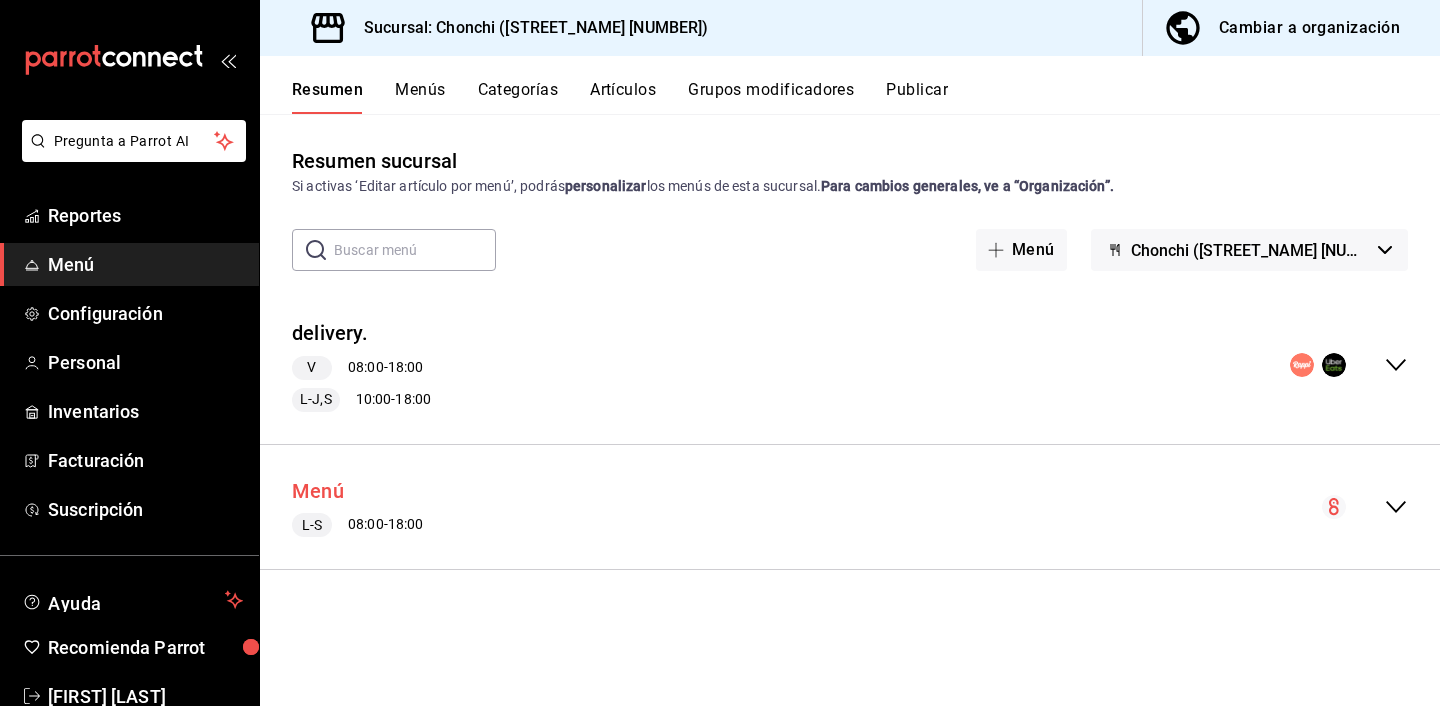 click on "Menú" at bounding box center (318, 491) 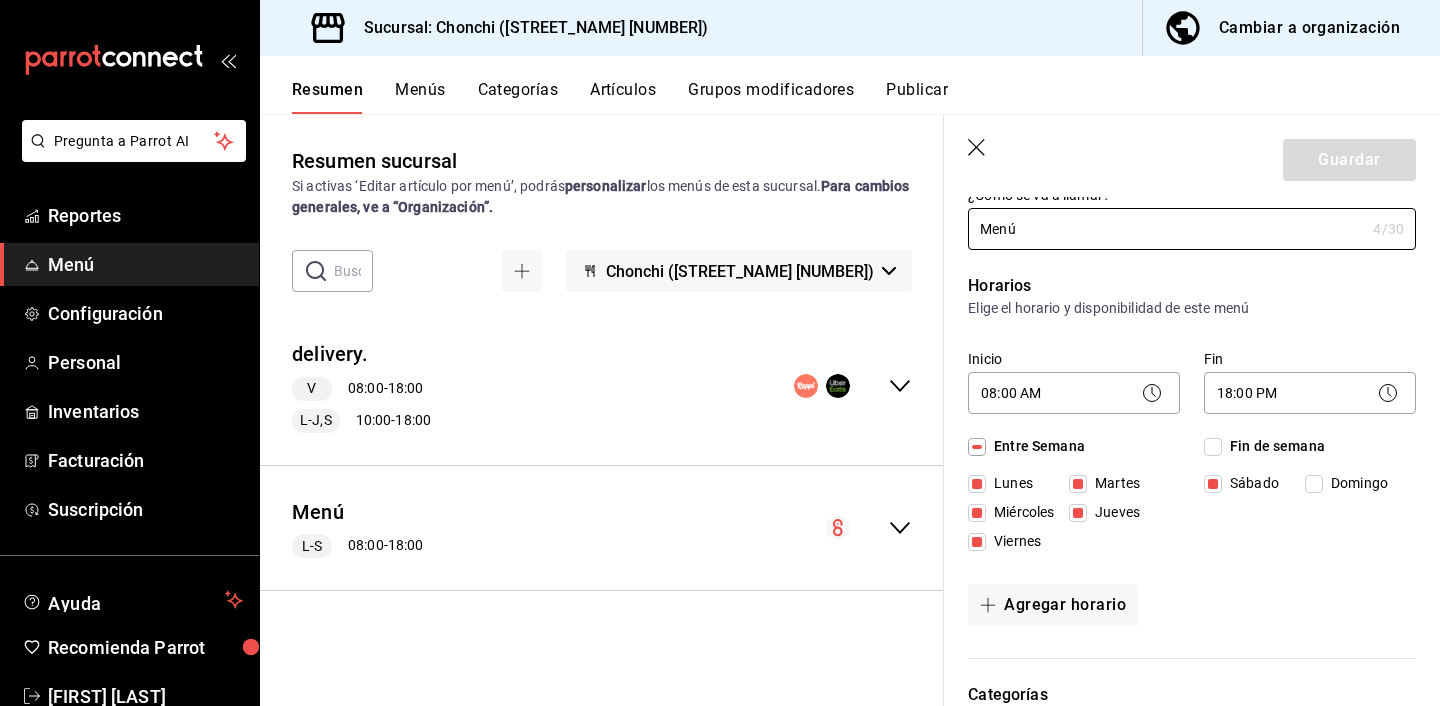 scroll, scrollTop: 94, scrollLeft: 0, axis: vertical 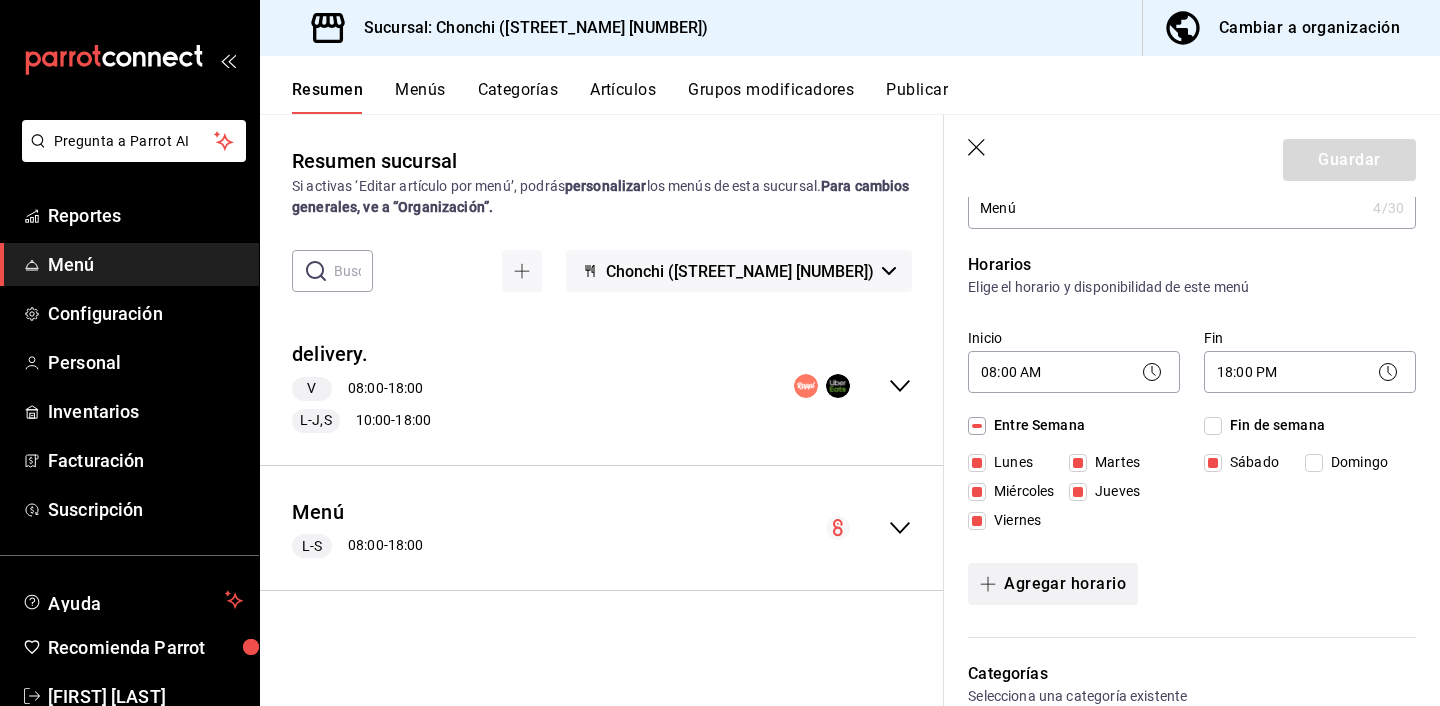 click on "Agregar horario" at bounding box center (1053, 584) 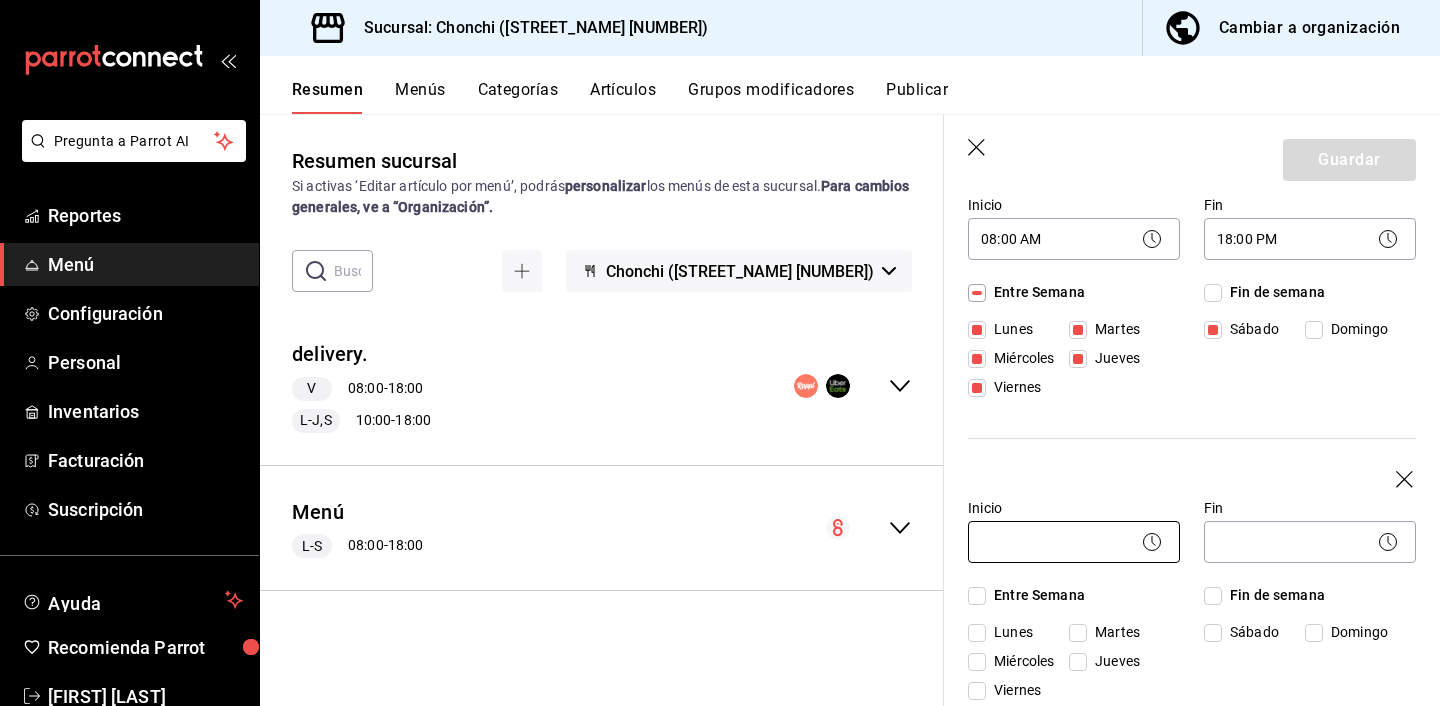 scroll, scrollTop: 231, scrollLeft: 0, axis: vertical 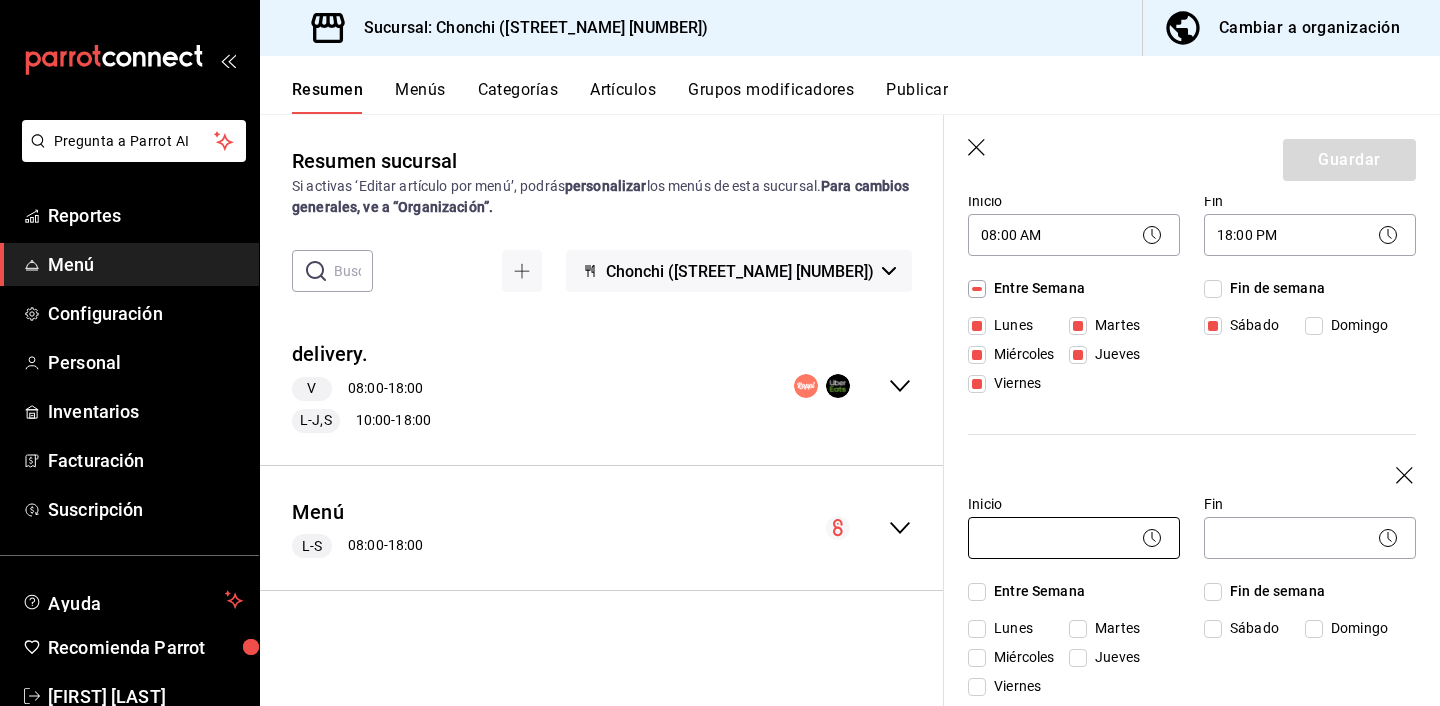 click on "Pregunta a Parrot AI Reportes   Menú   Configuración   Personal   Inventarios   Facturación   Suscripción   Ayuda Recomienda Parrot   [FIRST] [LAST]   Sugerir nueva función   Sucursal: Chonchi ([STREET_NAME] [NUMBER]) Cambiar a organización Resumen Menús Categorías Artículos Grupos modificadores Publicar Resumen sucursal Si activas ‘Editar artículo por menú’, podrás  personalizar  los menús de esta sucursal.  Para cambios generales, ve a “Organización”. ​ ​ Chonchi ([STREET_NAME] [NUMBER]) delivery. V 08:00  -  18:00 L-J,S 10:00  -  18:00 Agregar categoría Flautas individuales Precio Precio por menú   Birria Selecciona tu salsa (1) ,  ¿Quieres agregar más salsas? ,  ¿agregar un acompañamiento? $39.00 $41.00 Chamorro Selecciona tu salsa (1) ,  ¿Quieres agregar más salsas? ,  ¿agregar un acompañamiento? $39.00 $41.00 Champiñones Selecciona tu salsa (1) ,  ¿Quieres agregar más salsas? ,  ¿agregar un acompañamiento? $39.00 $41.00 Chicharrón Selecciona tu salsa (1) ,  ,  $39.00 $41.00 ,  ,  ," at bounding box center (720, 353) 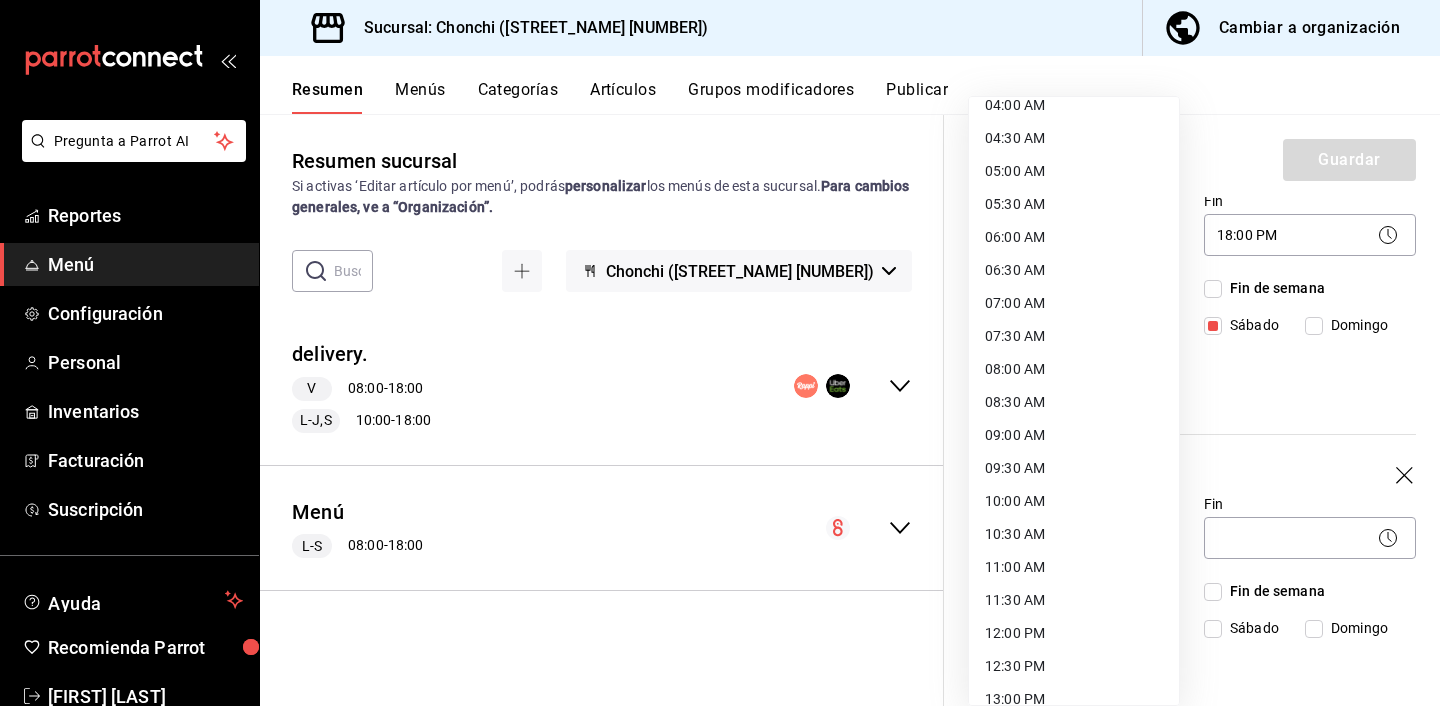 click on "10:00 AM" at bounding box center [1074, 501] 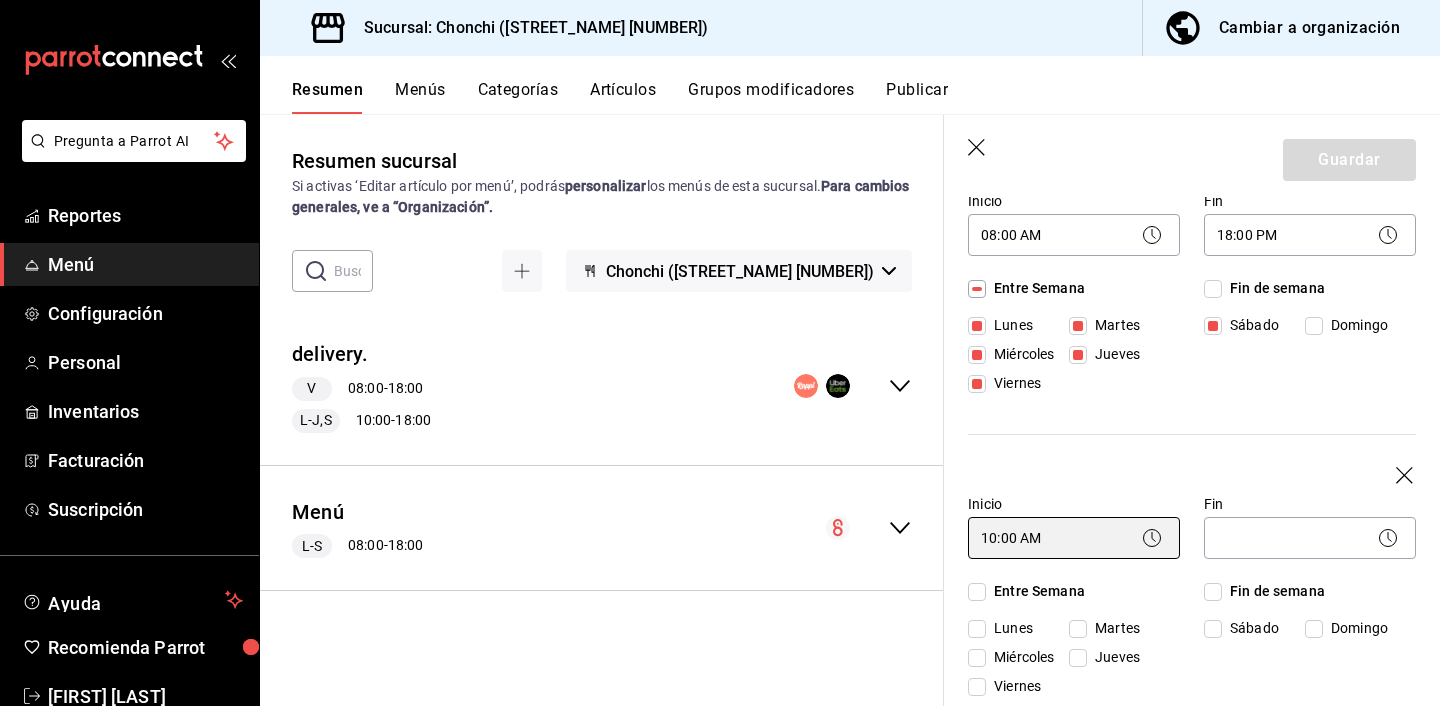 scroll, scrollTop: 287, scrollLeft: 0, axis: vertical 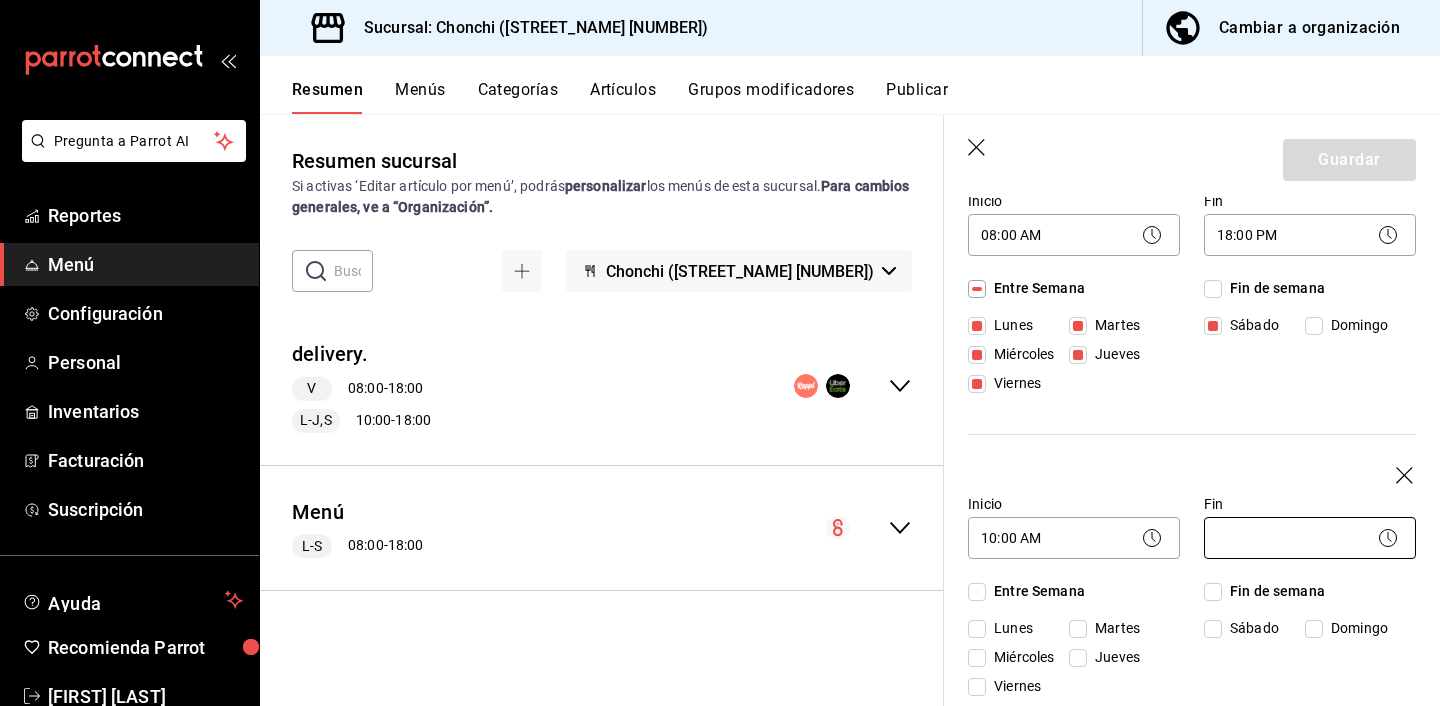 click on "Pregunta a Parrot AI Reportes   Menú   Configuración   Personal   Inventarios   Facturación   Suscripción   Ayuda Recomienda Parrot   [FIRST] [LAST]   Sugerir nueva función   Sucursal: Chonchi ([STREET_NAME] [NUMBER]) Cambiar a organización Resumen Menús Categorías Artículos Grupos modificadores Publicar Resumen sucursal Si activas ‘Editar artículo por menú’, podrás  personalizar  los menús de esta sucursal.  Para cambios generales, ve a “Organización”. ​ ​ Chonchi ([STREET_NAME] [NUMBER]) delivery. V 08:00  -  18:00 L-J,S 10:00  -  18:00 Agregar categoría Flautas individuales Precio Precio por menú   Birria Selecciona tu salsa (1) ,  ¿Quieres agregar más salsas? ,  ¿agregar un acompañamiento? $39.00 $41.00 Chamorro Selecciona tu salsa (1) ,  ¿Quieres agregar más salsas? ,  ¿agregar un acompañamiento? $39.00 $41.00 Champiñones Selecciona tu salsa (1) ,  ¿Quieres agregar más salsas? ,  ¿agregar un acompañamiento? $39.00 $41.00 Chicharrón Selecciona tu salsa (1) ,  ,  $39.00 $41.00 ,  ,  ," at bounding box center (720, 353) 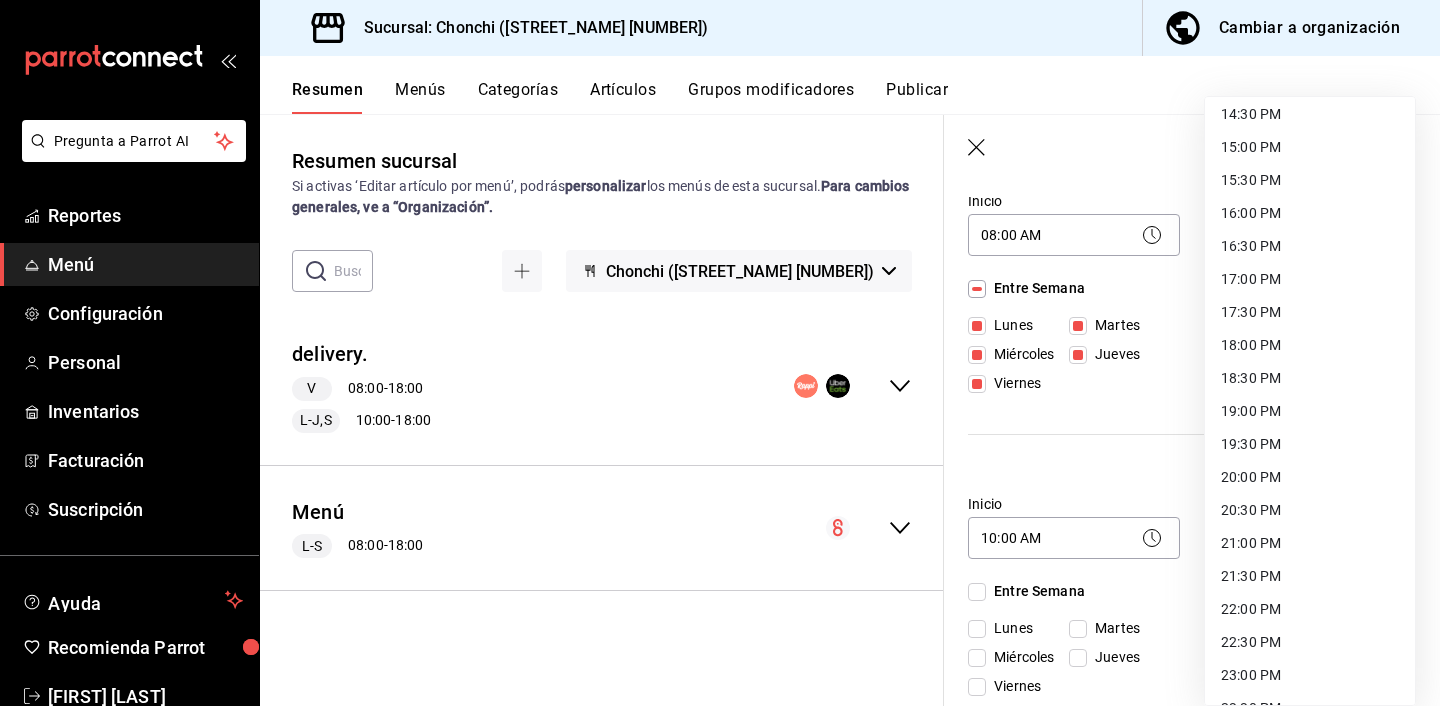scroll, scrollTop: 1025, scrollLeft: 0, axis: vertical 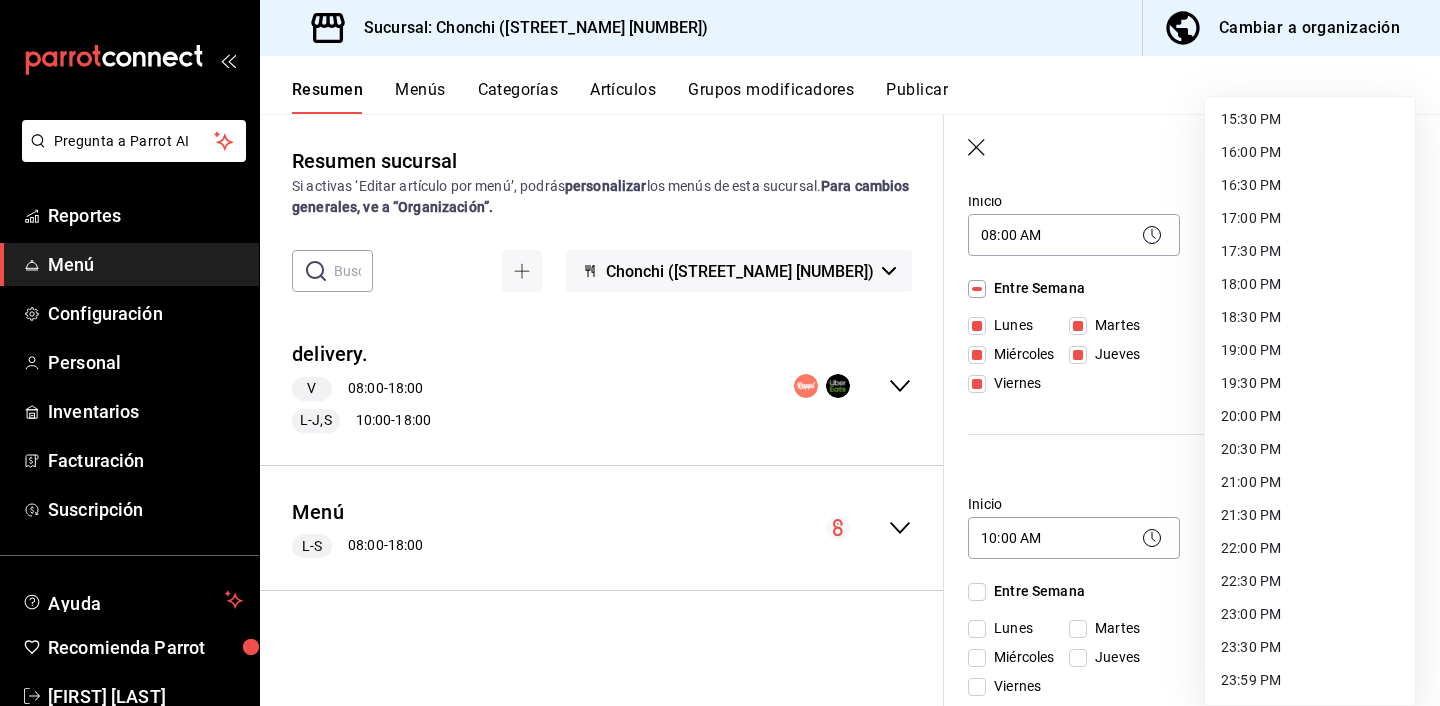 click on "16:00 PM" at bounding box center (1310, 152) 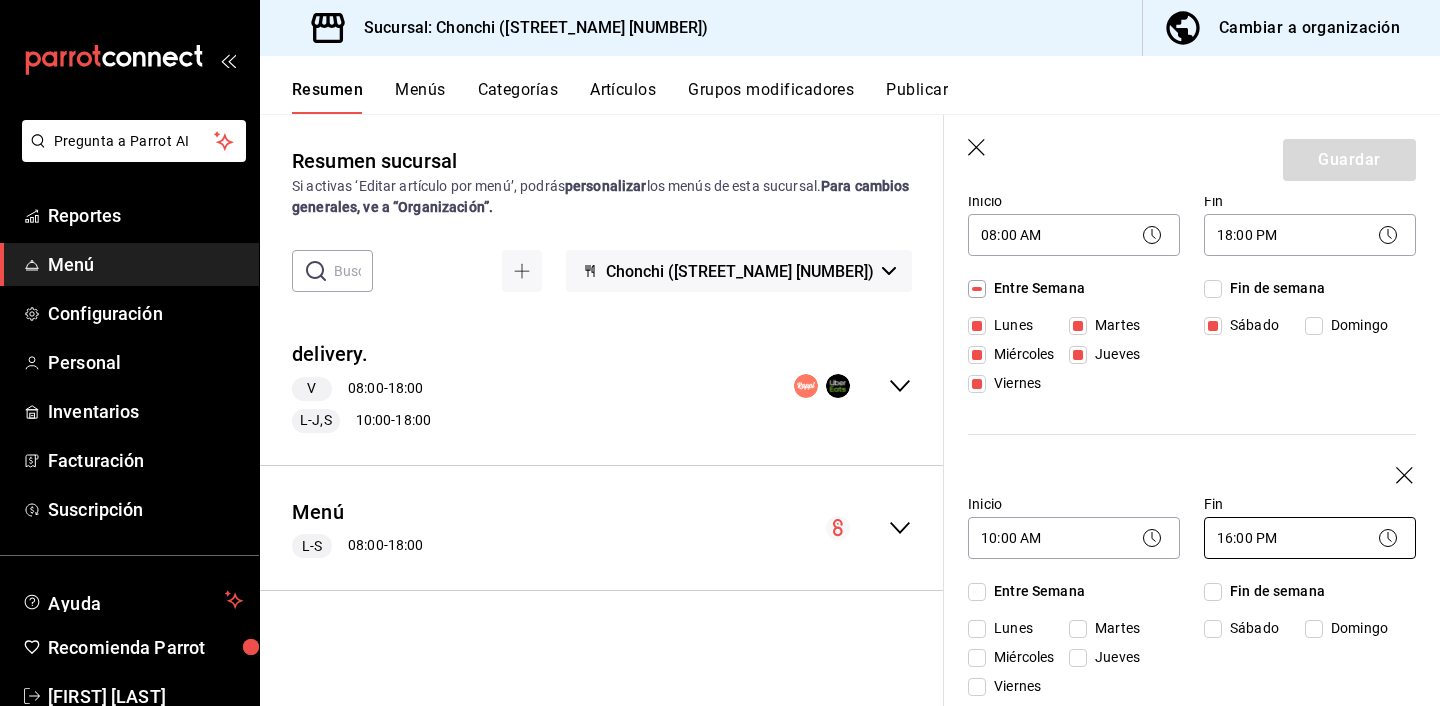 click on "Pregunta a Parrot AI Reportes   Menú   Configuración   Personal   Inventarios   Facturación   Suscripción   Ayuda Recomienda Parrot   [FIRST] [LAST]   Sugerir nueva función   Sucursal: Chonchi ([STREET_NAME] [NUMBER]) Cambiar a organización Resumen Menús Categorías Artículos Grupos modificadores Publicar Resumen sucursal Si activas ‘Editar artículo por menú’, podrás  personalizar  los menús de esta sucursal.  Para cambios generales, ve a “Organización”. ​ ​ Chonchi ([STREET_NAME] [NUMBER]) delivery. V 08:00  -  18:00 L-J,S 10:00  -  18:00 Agregar categoría Flautas individuales Precio Precio por menú   Birria Selecciona tu salsa (1) ,  ¿Quieres agregar más salsas? ,  ¿agregar un acompañamiento? $39.00 $41.00 Chamorro Selecciona tu salsa (1) ,  ¿Quieres agregar más salsas? ,  ¿agregar un acompañamiento? $39.00 $41.00 Champiñones Selecciona tu salsa (1) ,  ¿Quieres agregar más salsas? ,  ¿agregar un acompañamiento? $39.00 $41.00 Chicharrón Selecciona tu salsa (1) ,  ,  $39.00 $41.00 ,  ,  ," at bounding box center (720, 353) 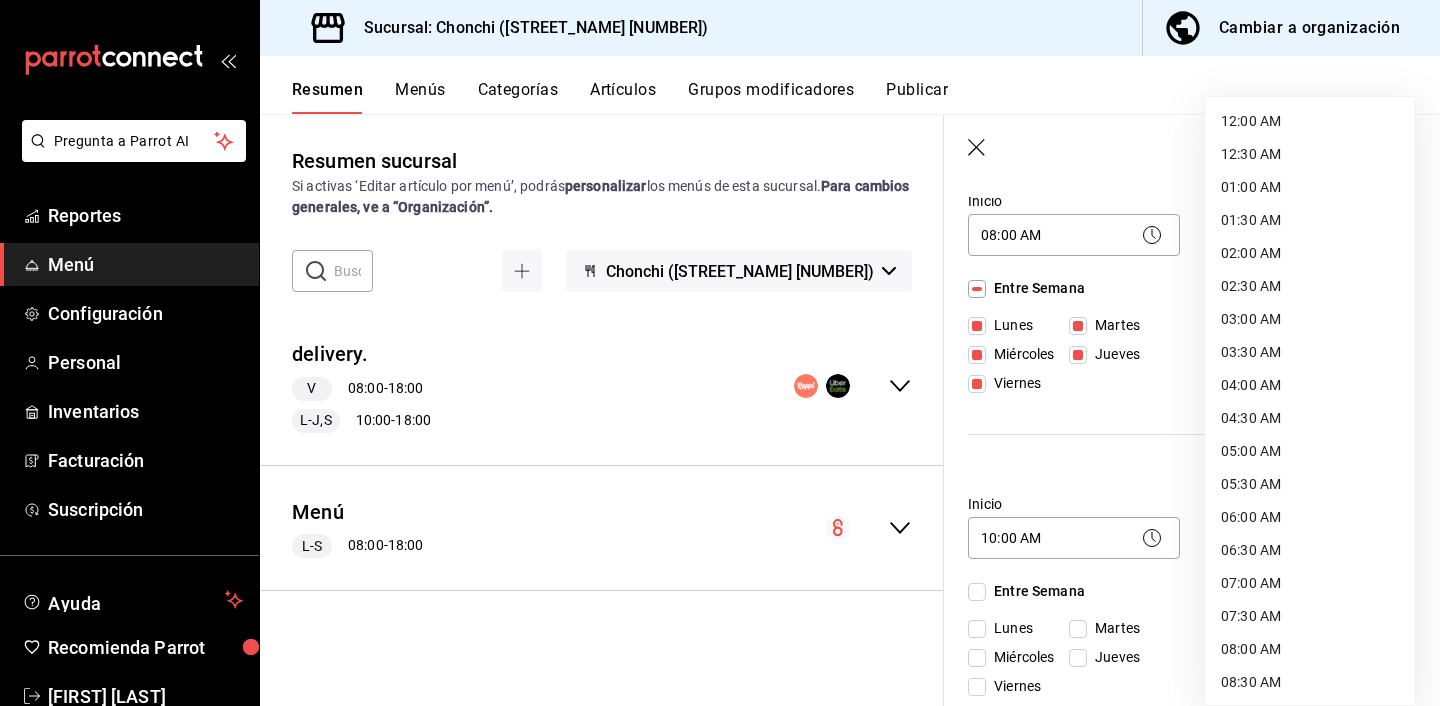 scroll, scrollTop: 776, scrollLeft: 0, axis: vertical 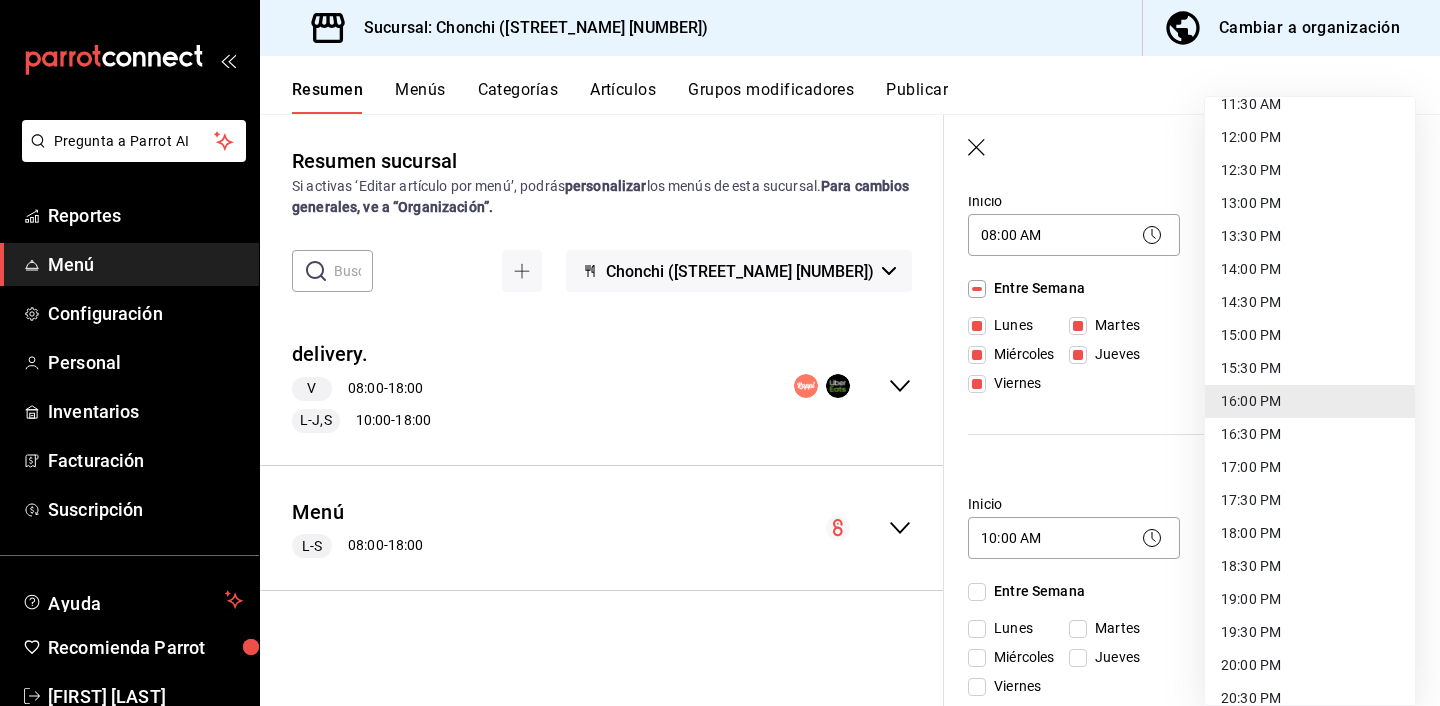 click on "18:00 PM" at bounding box center [1310, 533] 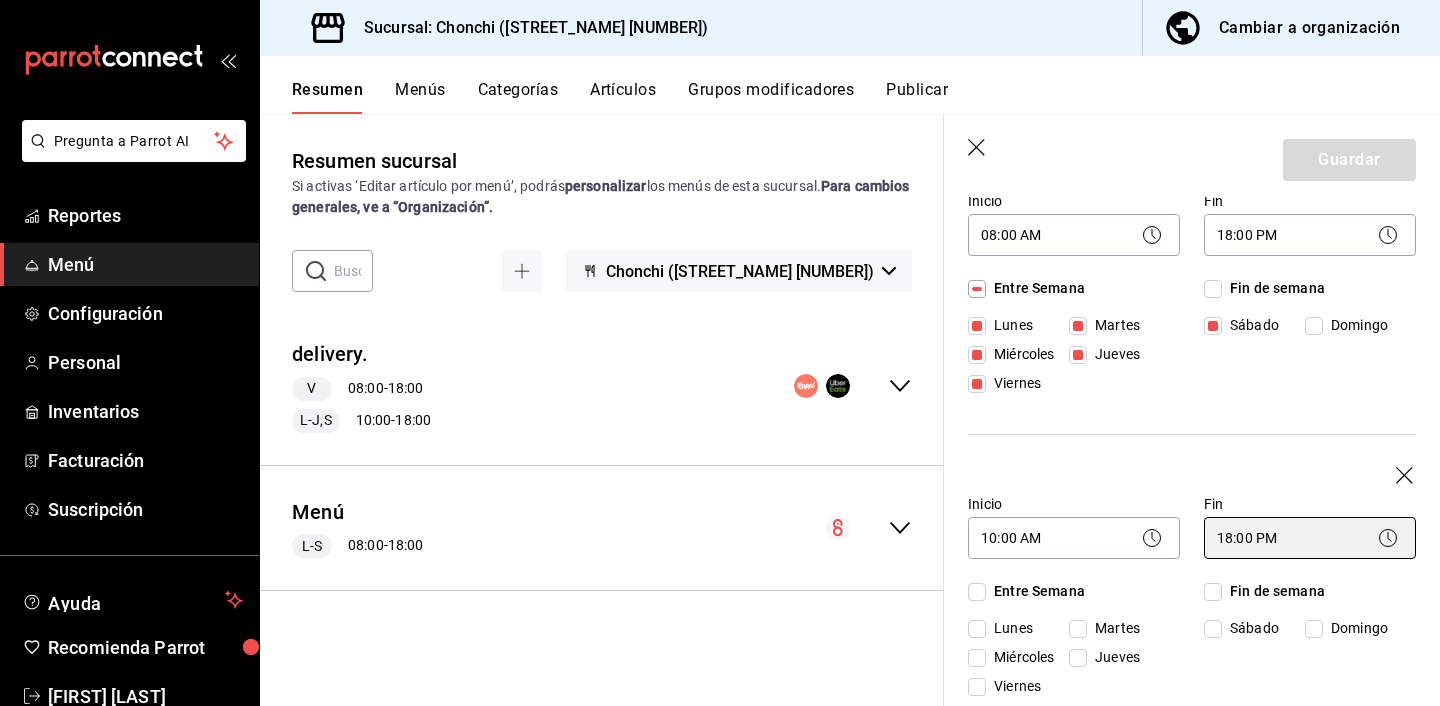 scroll, scrollTop: 302, scrollLeft: 0, axis: vertical 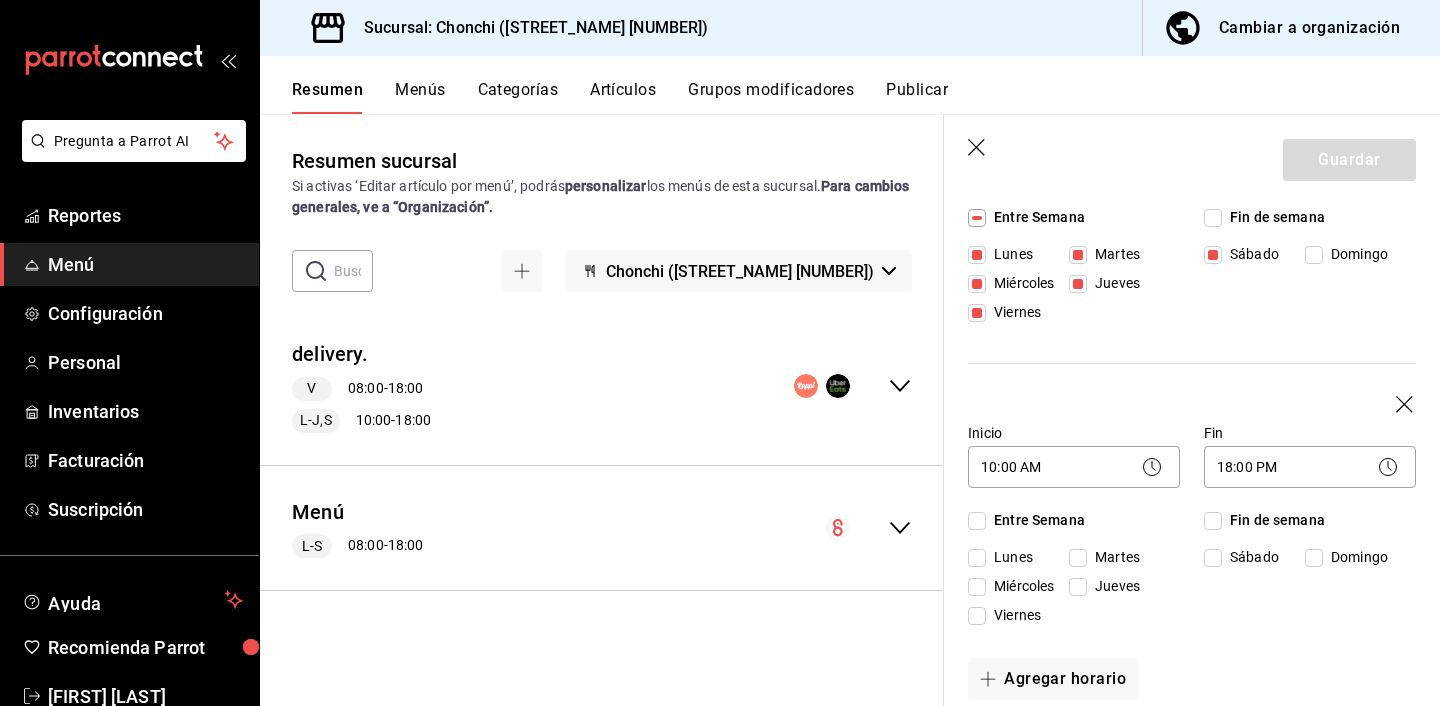 click on "Entre Semana Lunes Martes Miércoles Jueves Viernes" at bounding box center [1074, 572] 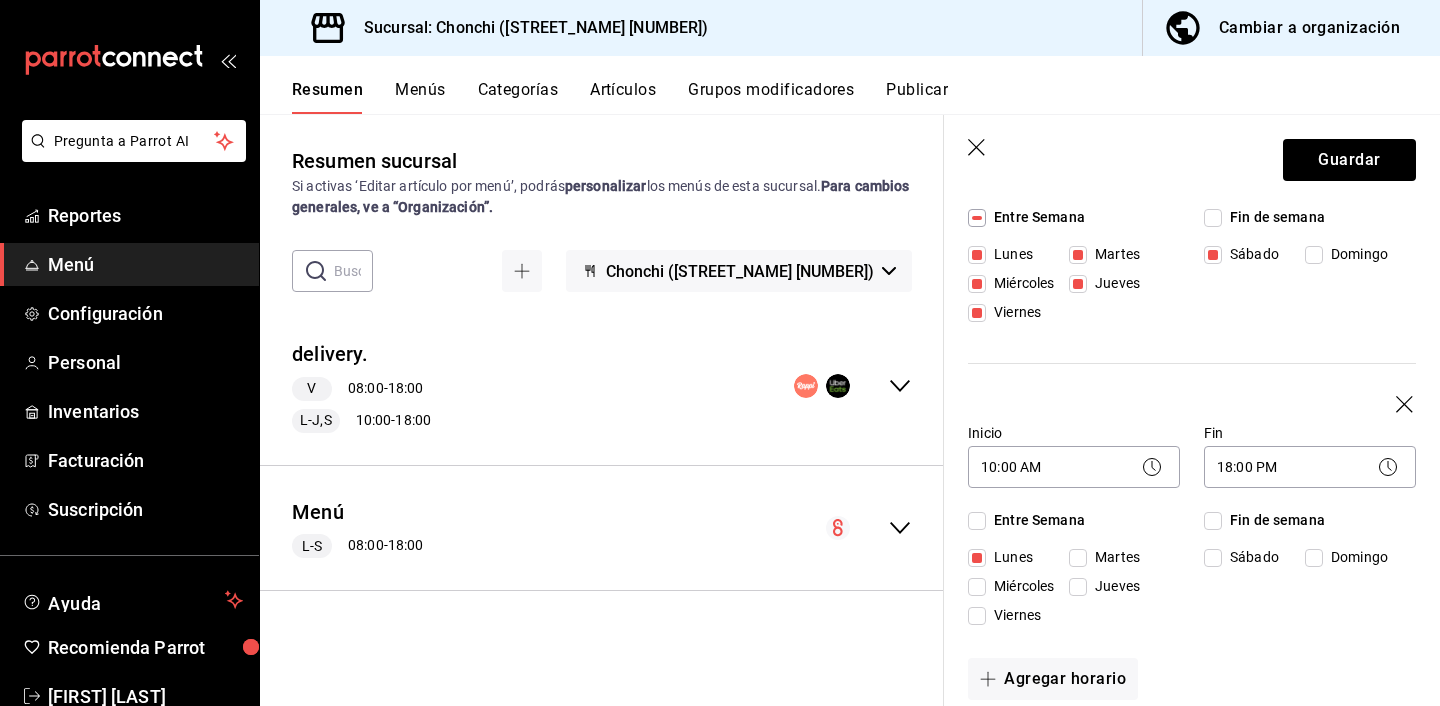 click on "Martes" at bounding box center [1113, 254] 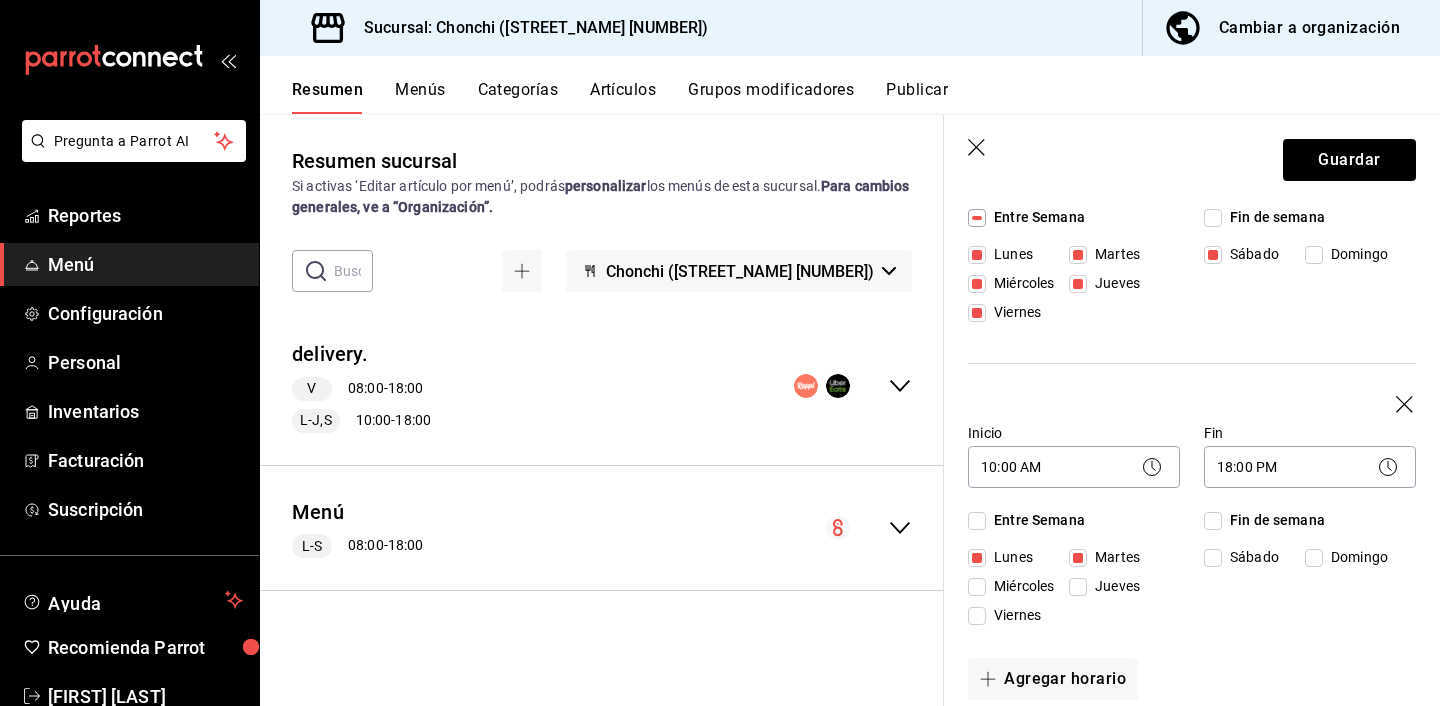 click on "Jueves" at bounding box center (1113, 283) 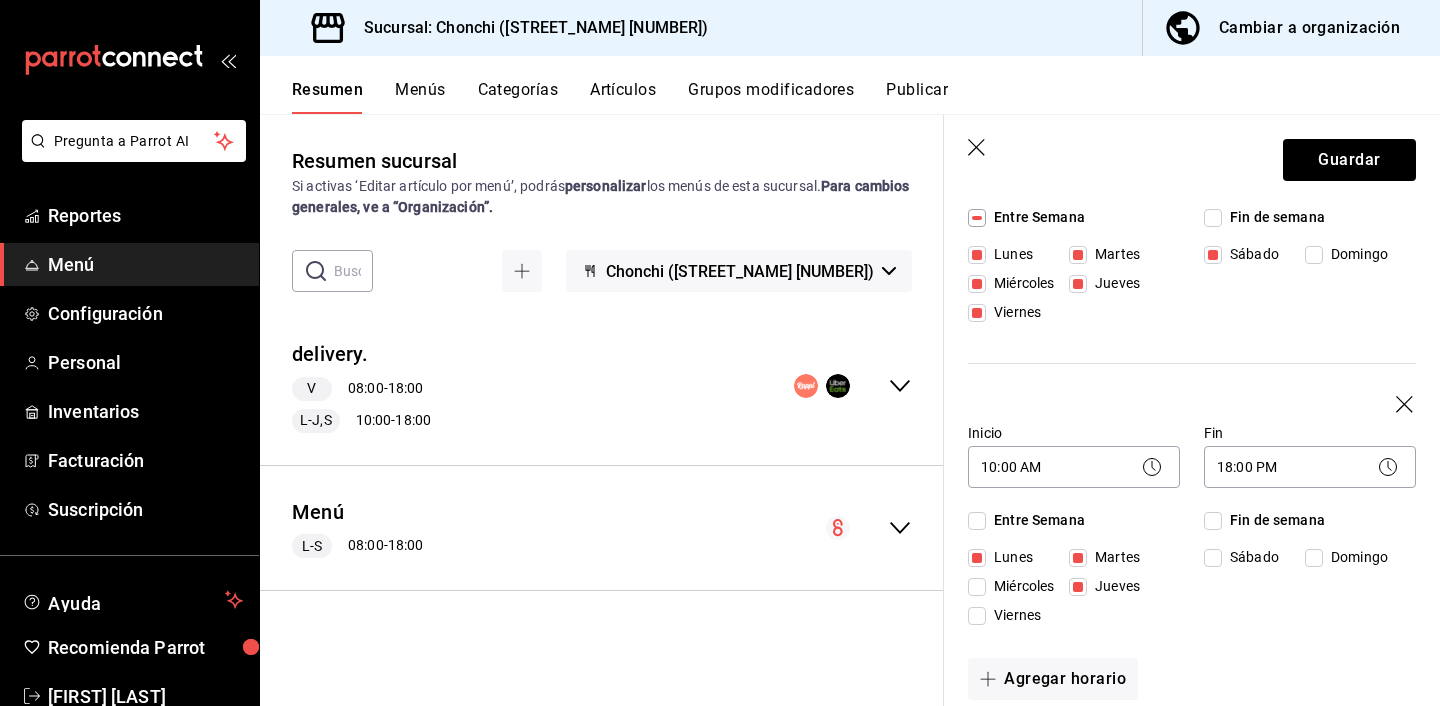 click on "Miércoles" at bounding box center [1020, 283] 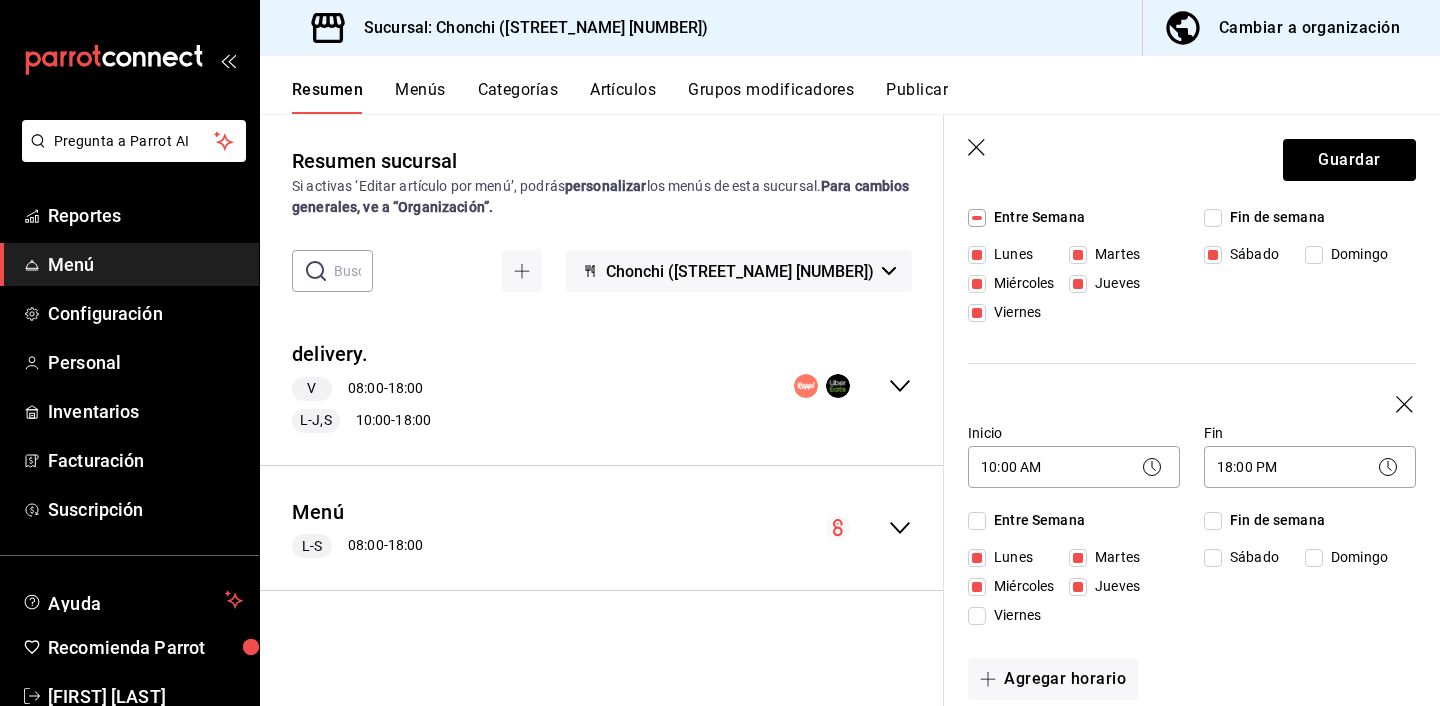 click on "Viernes" at bounding box center [1013, 312] 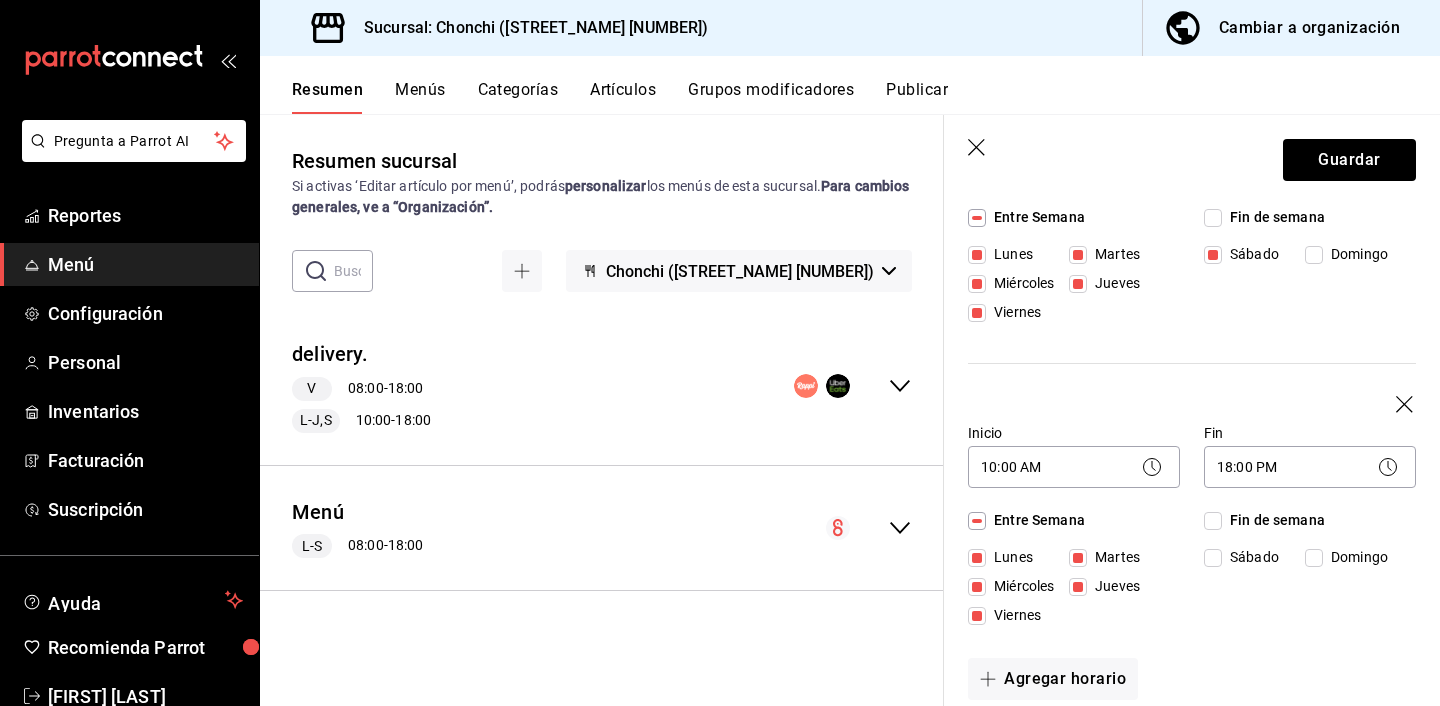 click on "Viernes" at bounding box center [1013, 312] 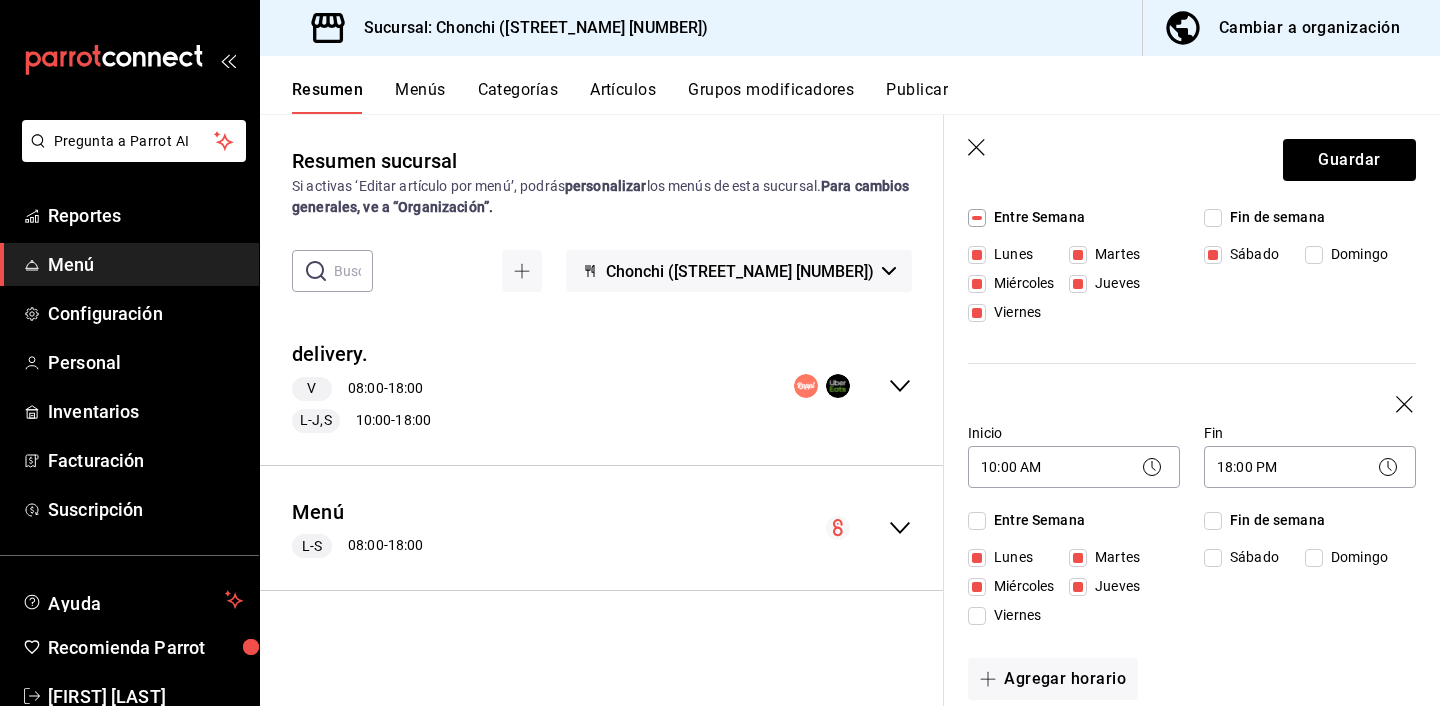 click on "Sábado" at bounding box center [1250, 254] 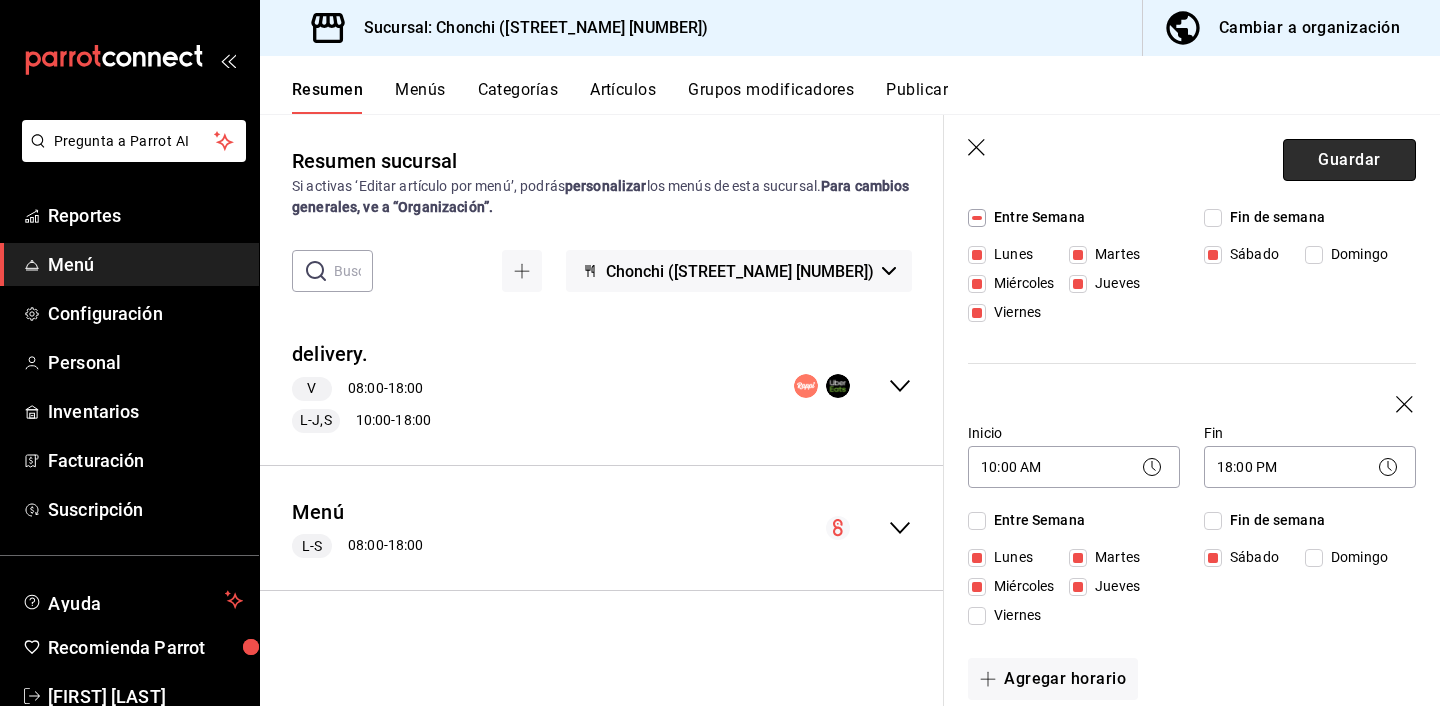 click on "Guardar" at bounding box center (1349, 160) 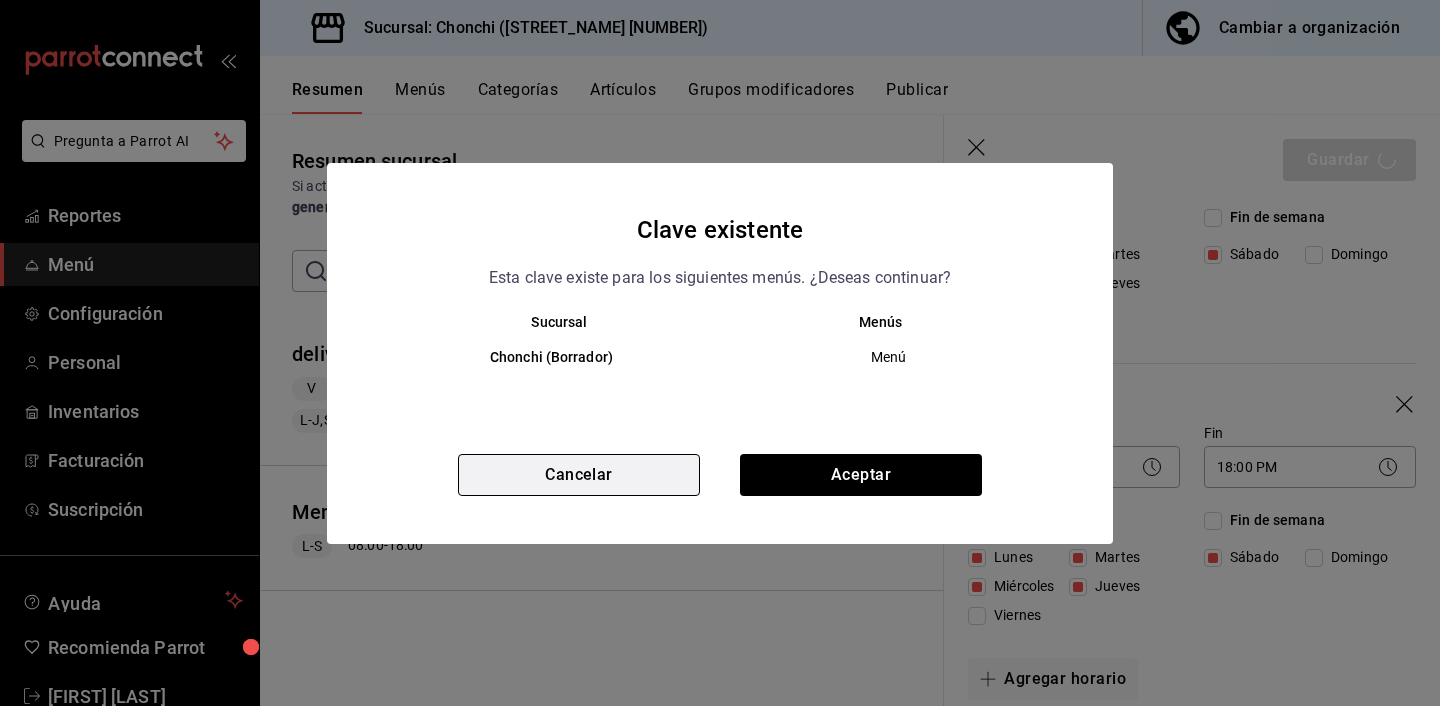 click on "Cancelar" at bounding box center (579, 475) 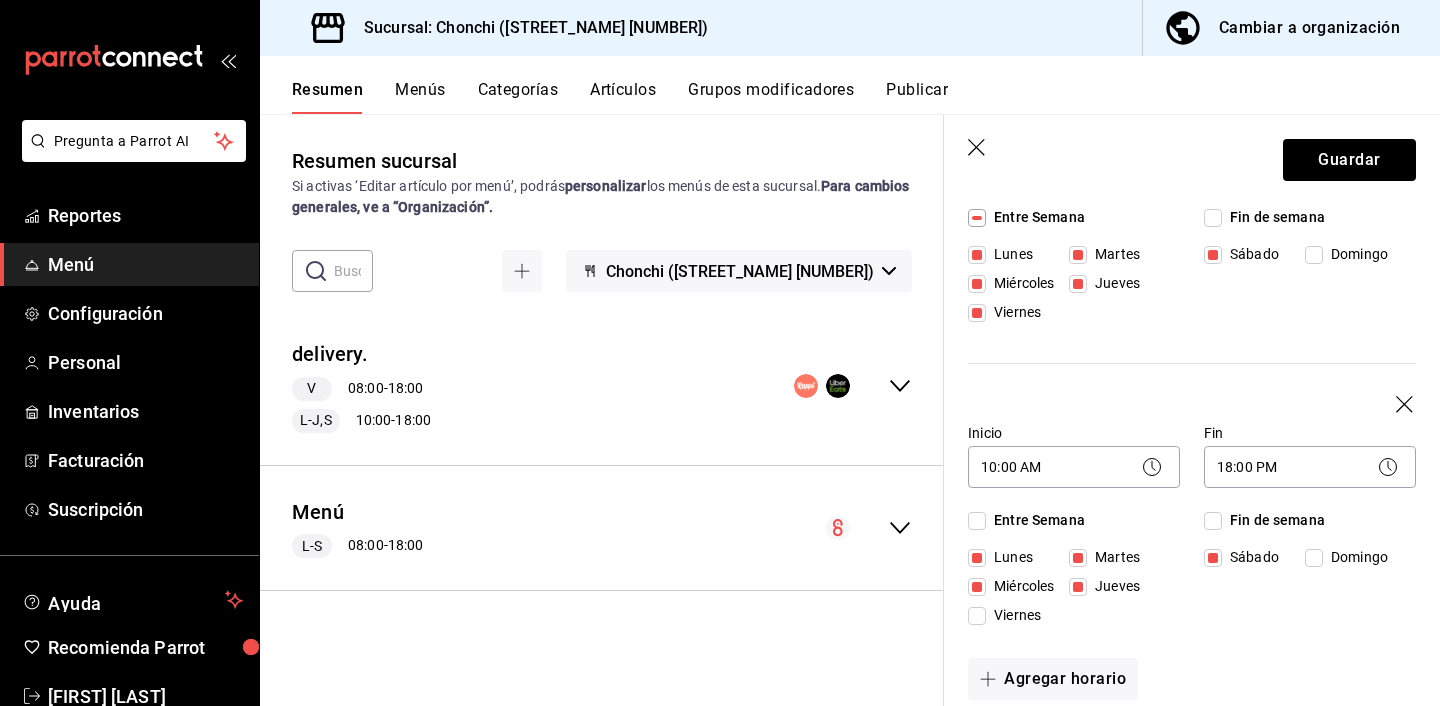 click on "Lunes" at bounding box center [1009, 254] 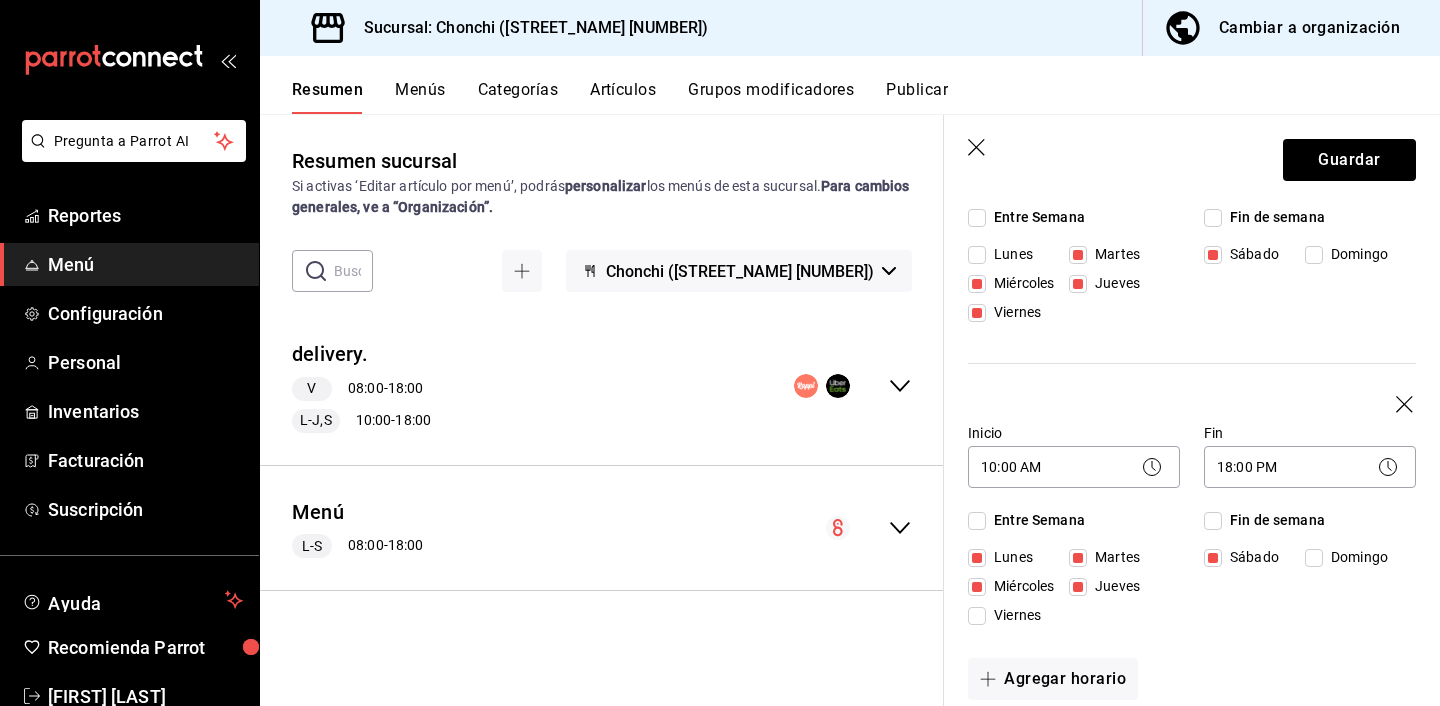 click on "Martes" at bounding box center [1113, 254] 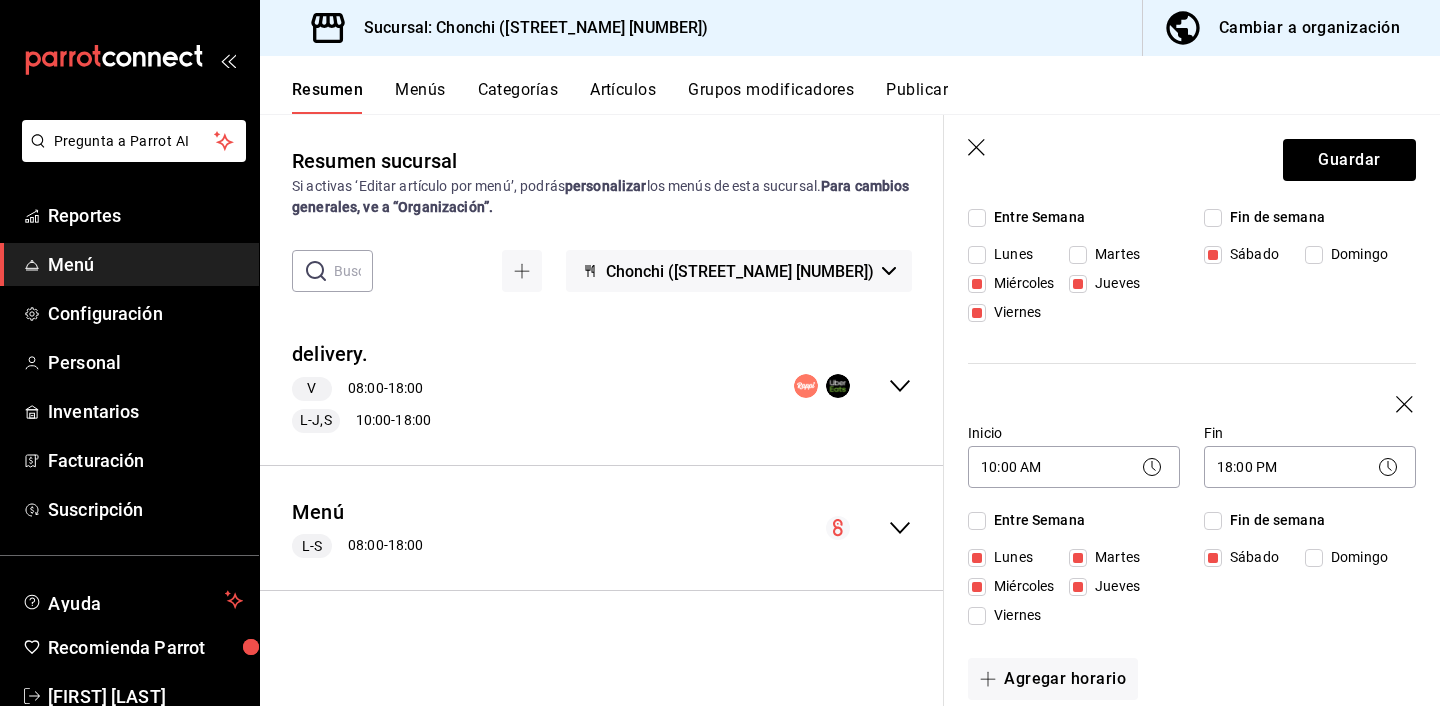 click on "Jueves" at bounding box center (1113, 283) 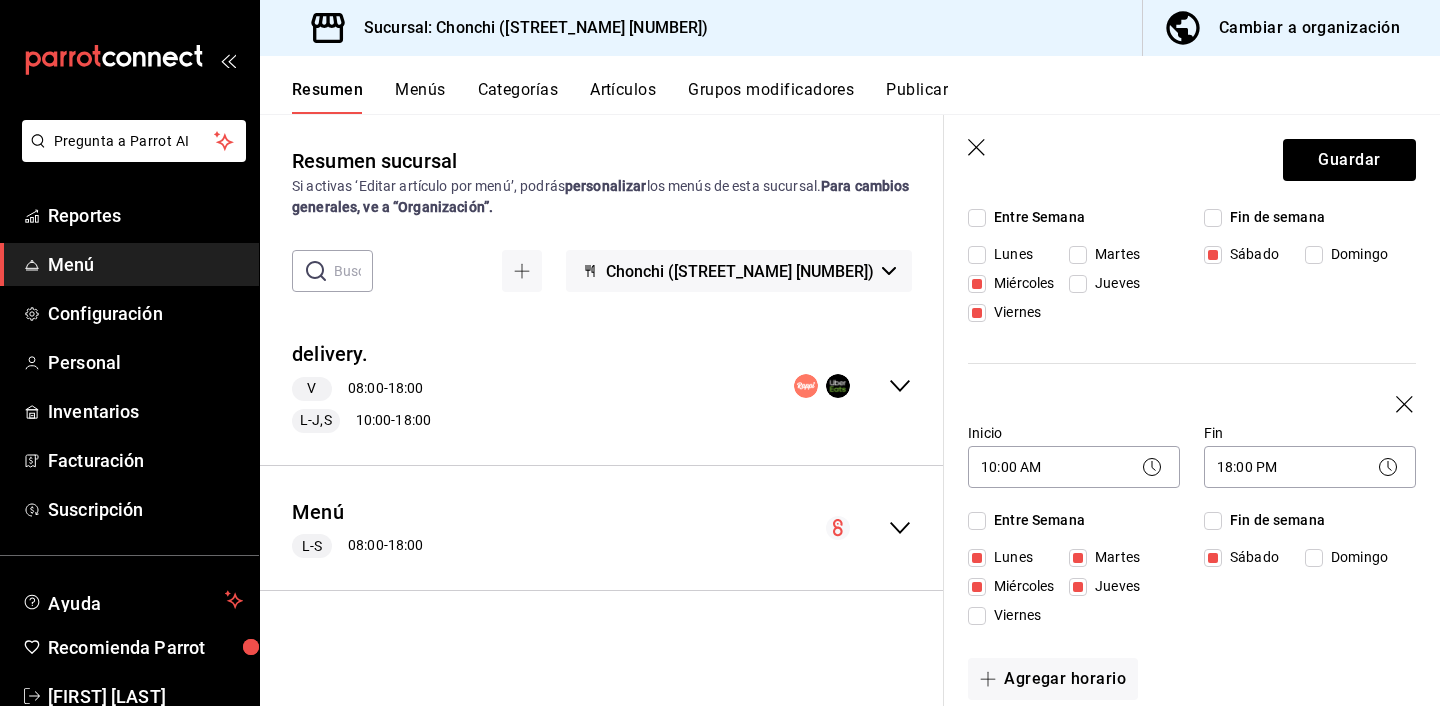click on "Miércoles" at bounding box center [1020, 283] 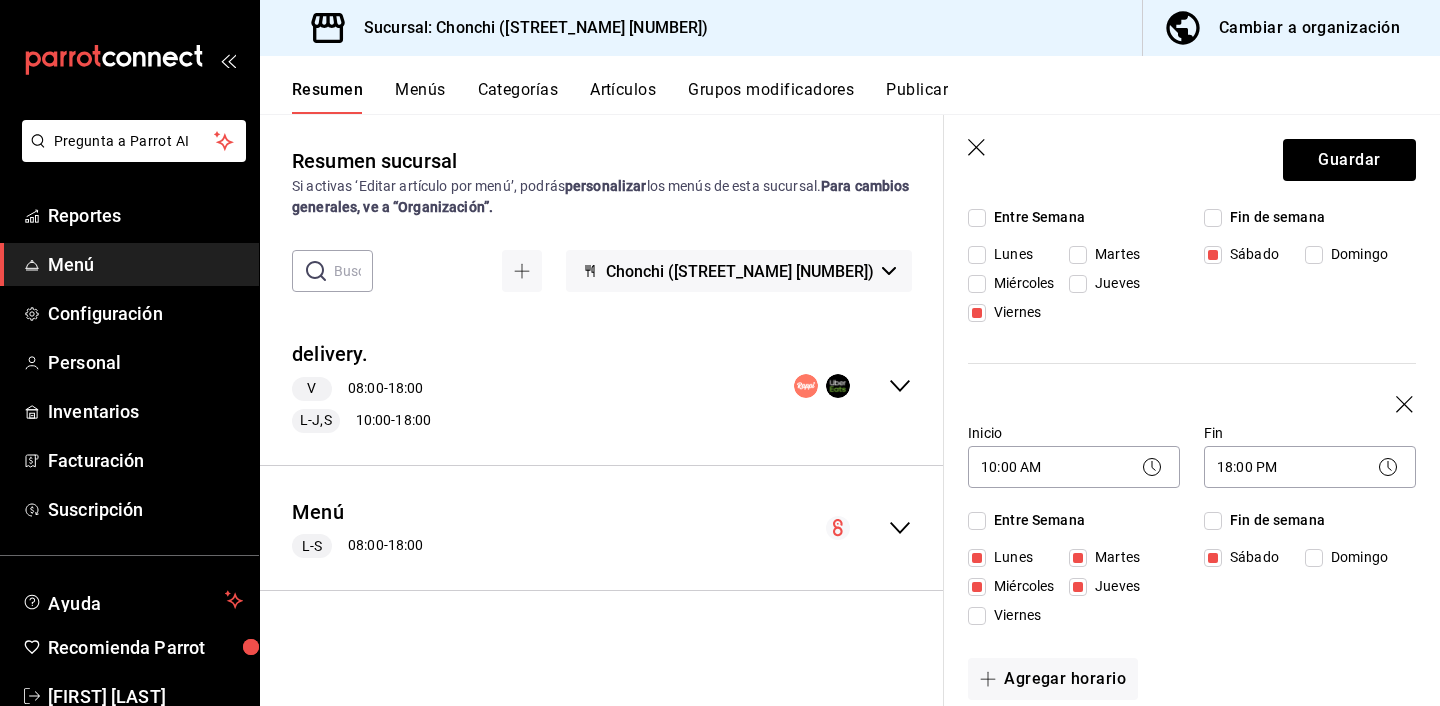 click on "Sábado" at bounding box center [1250, 254] 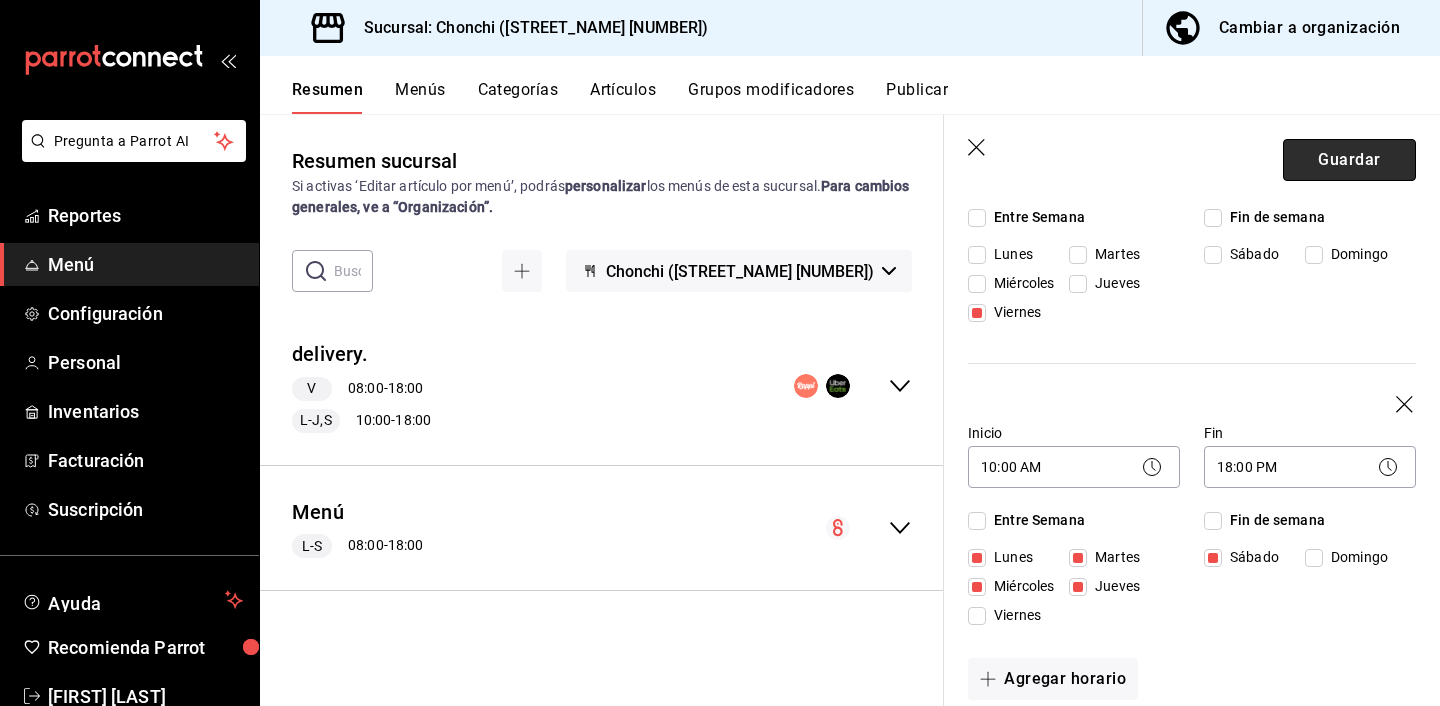 click on "Guardar" at bounding box center [1349, 160] 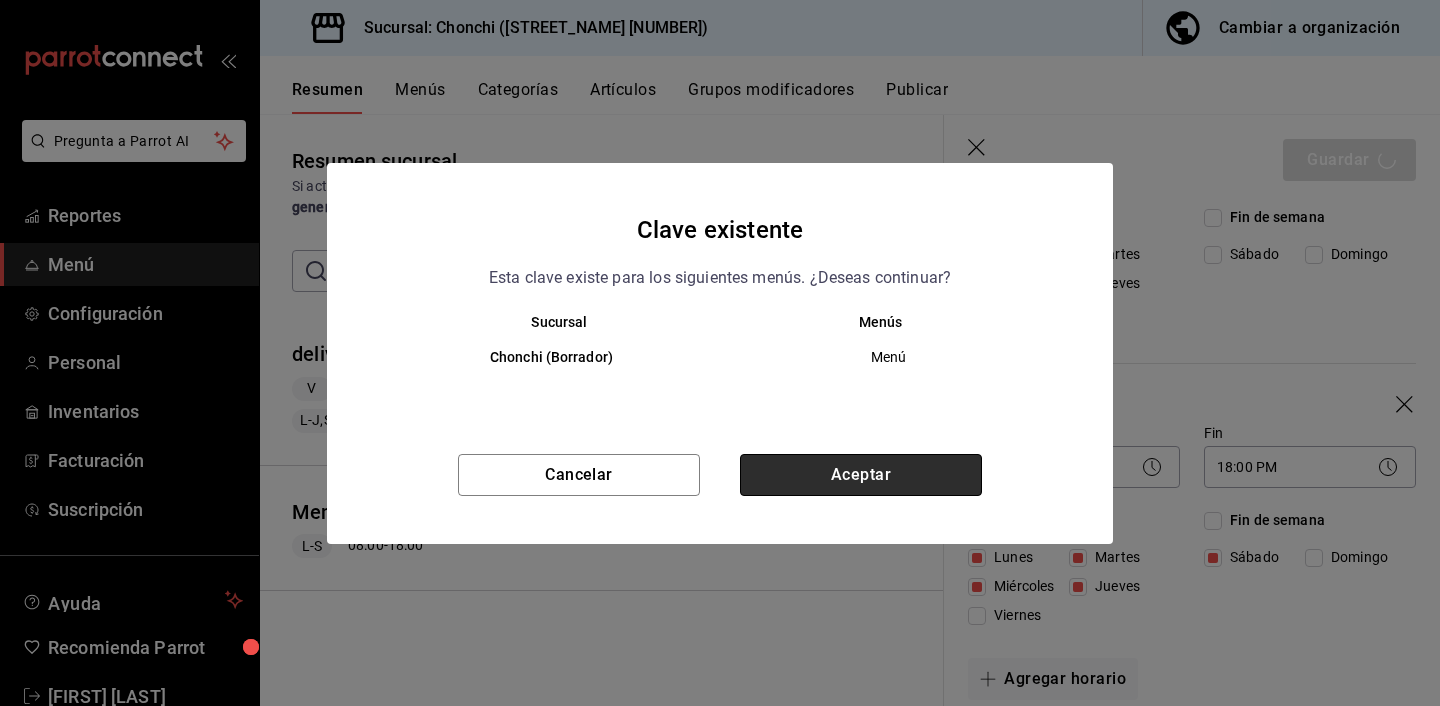 click on "Aceptar" at bounding box center [861, 475] 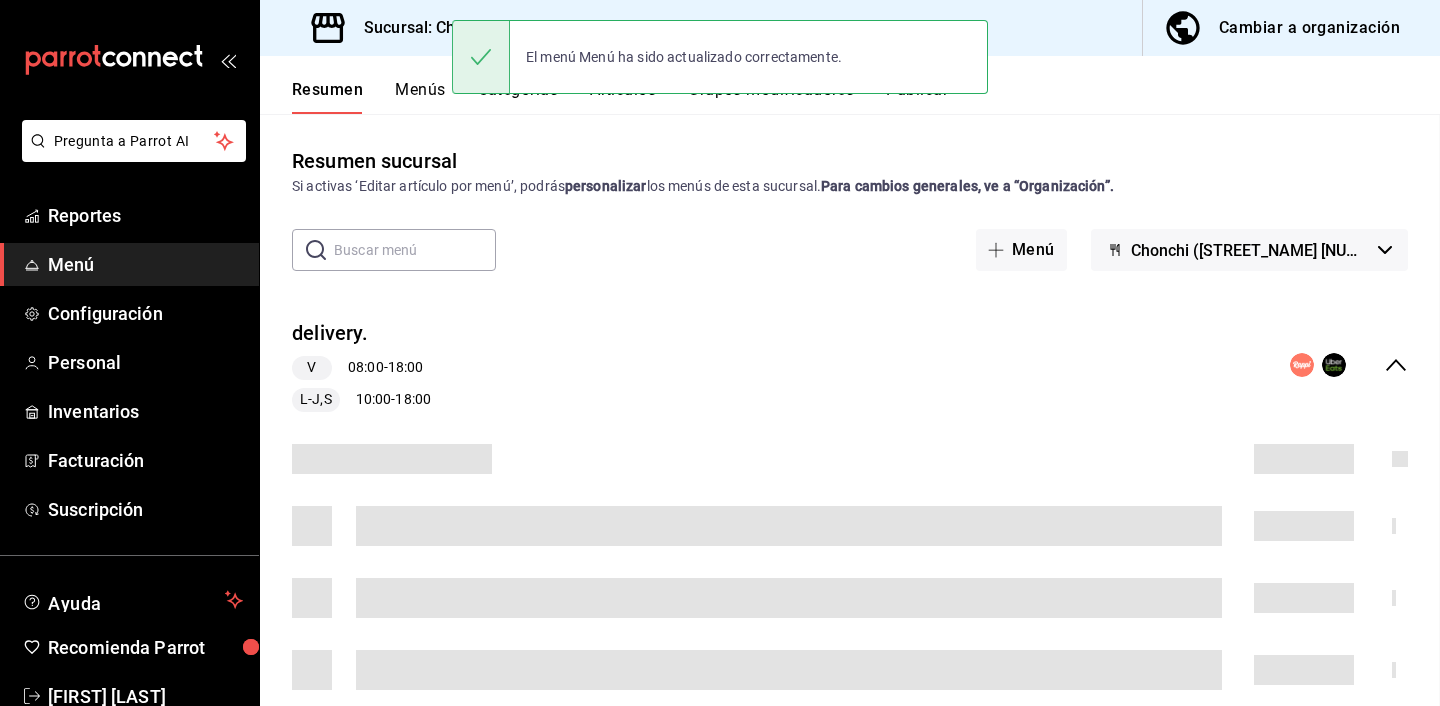 scroll, scrollTop: 0, scrollLeft: 0, axis: both 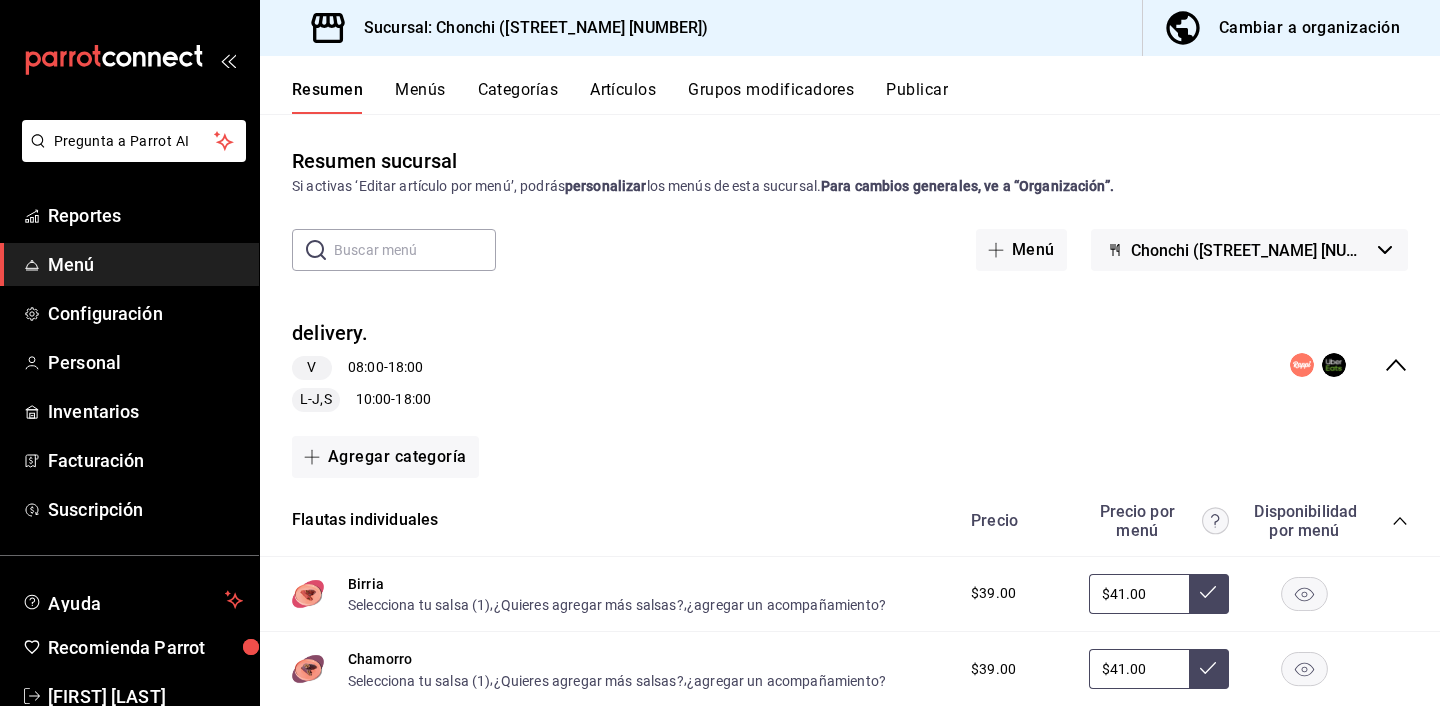 click 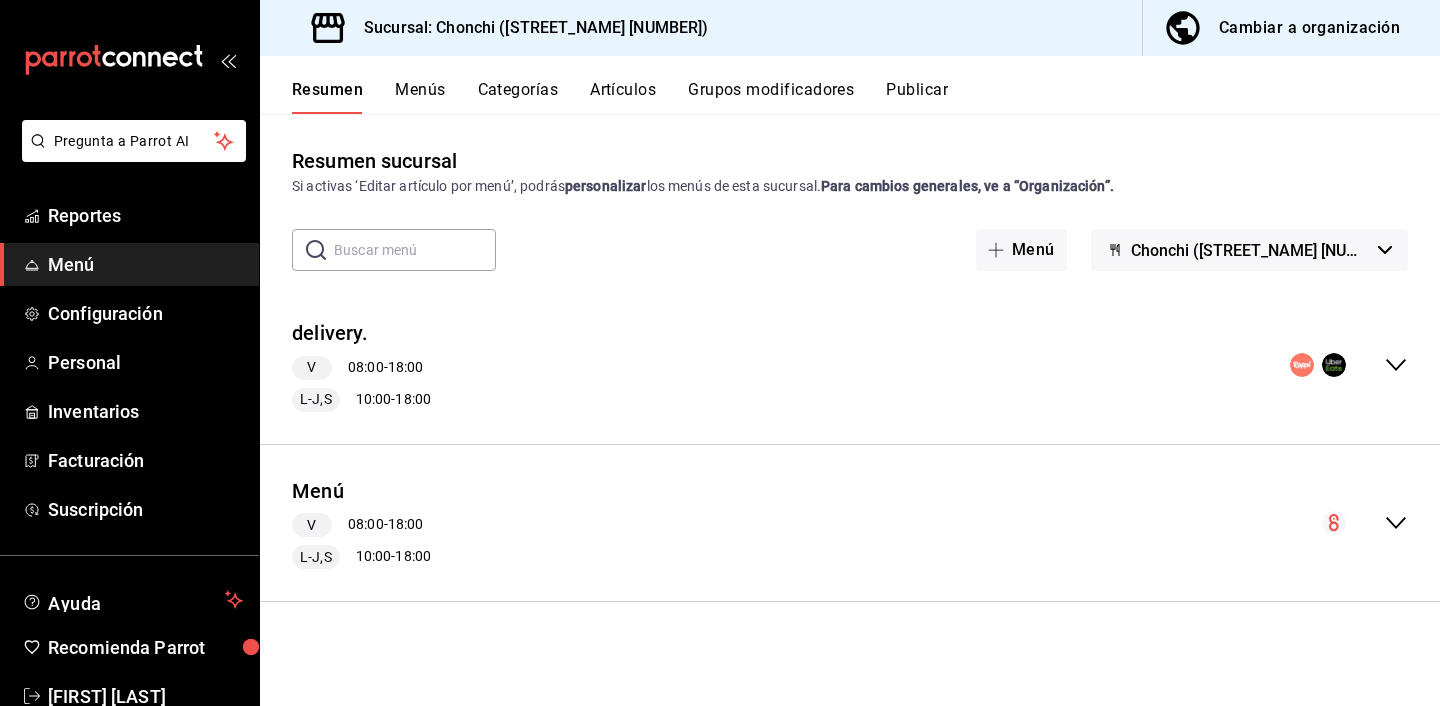 click on "Publicar" at bounding box center [917, 97] 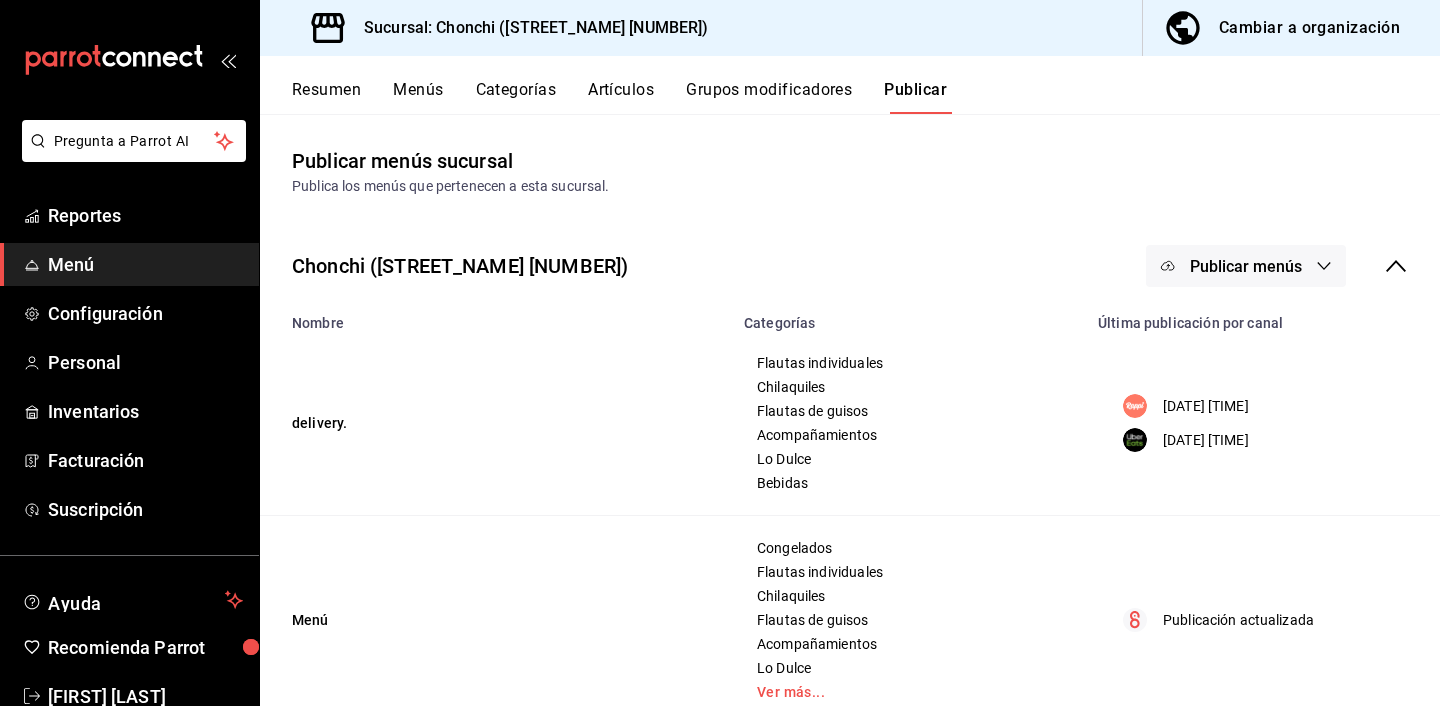 click on "Publicar menús" at bounding box center [1246, 266] 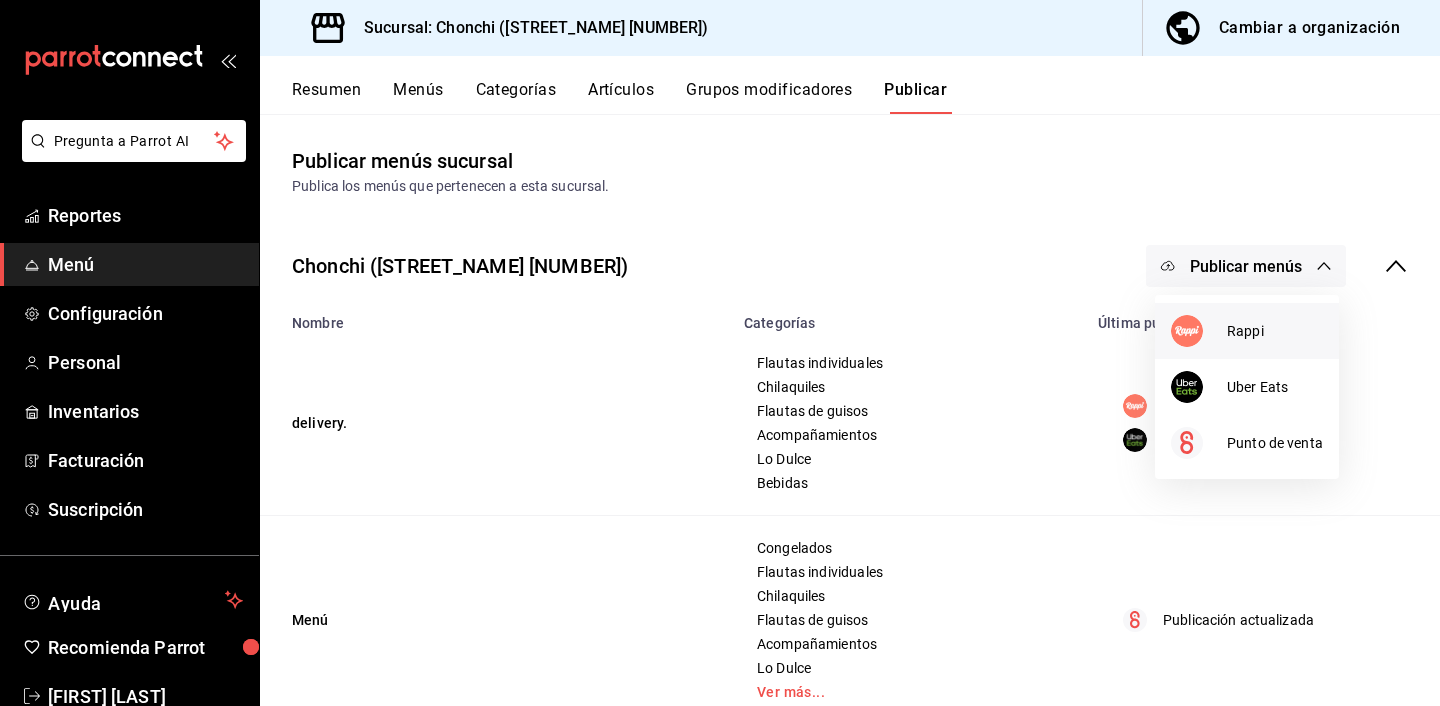 click at bounding box center [1199, 331] 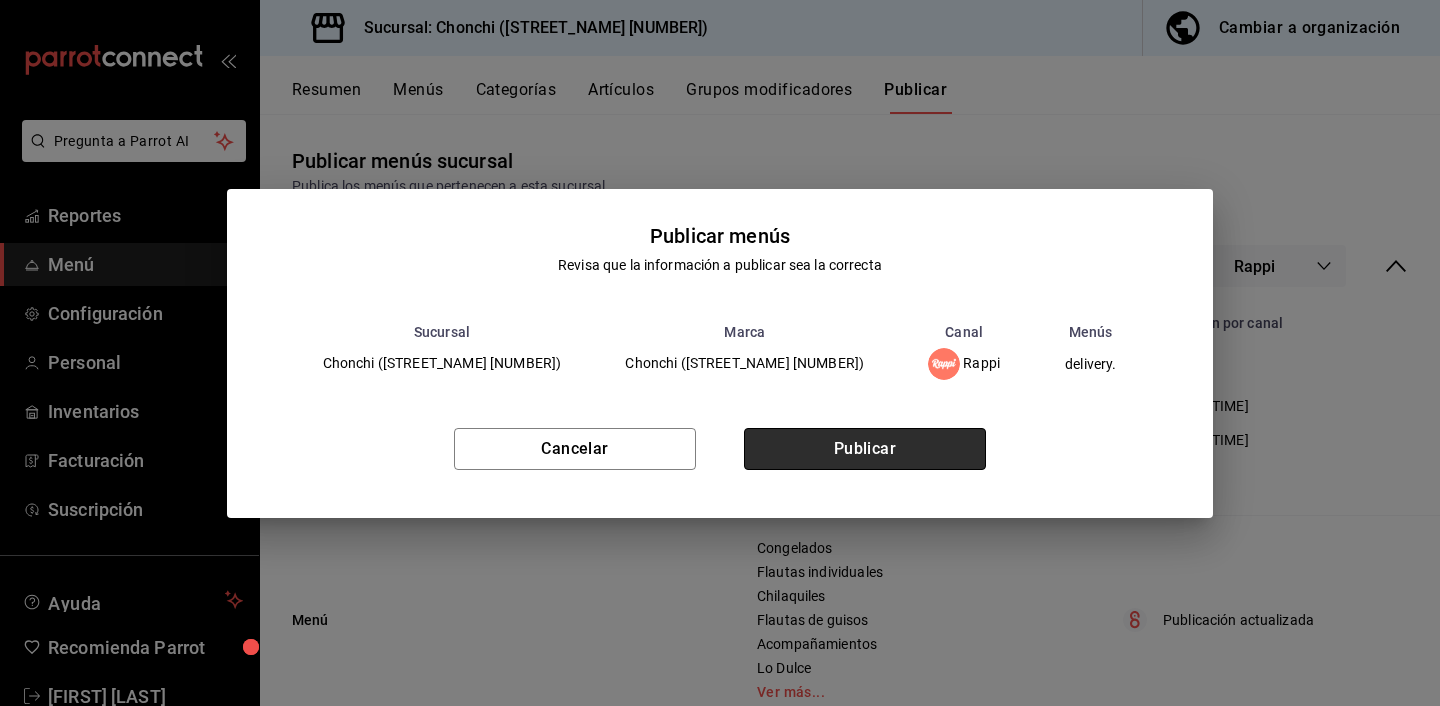 click on "Publicar" at bounding box center (865, 449) 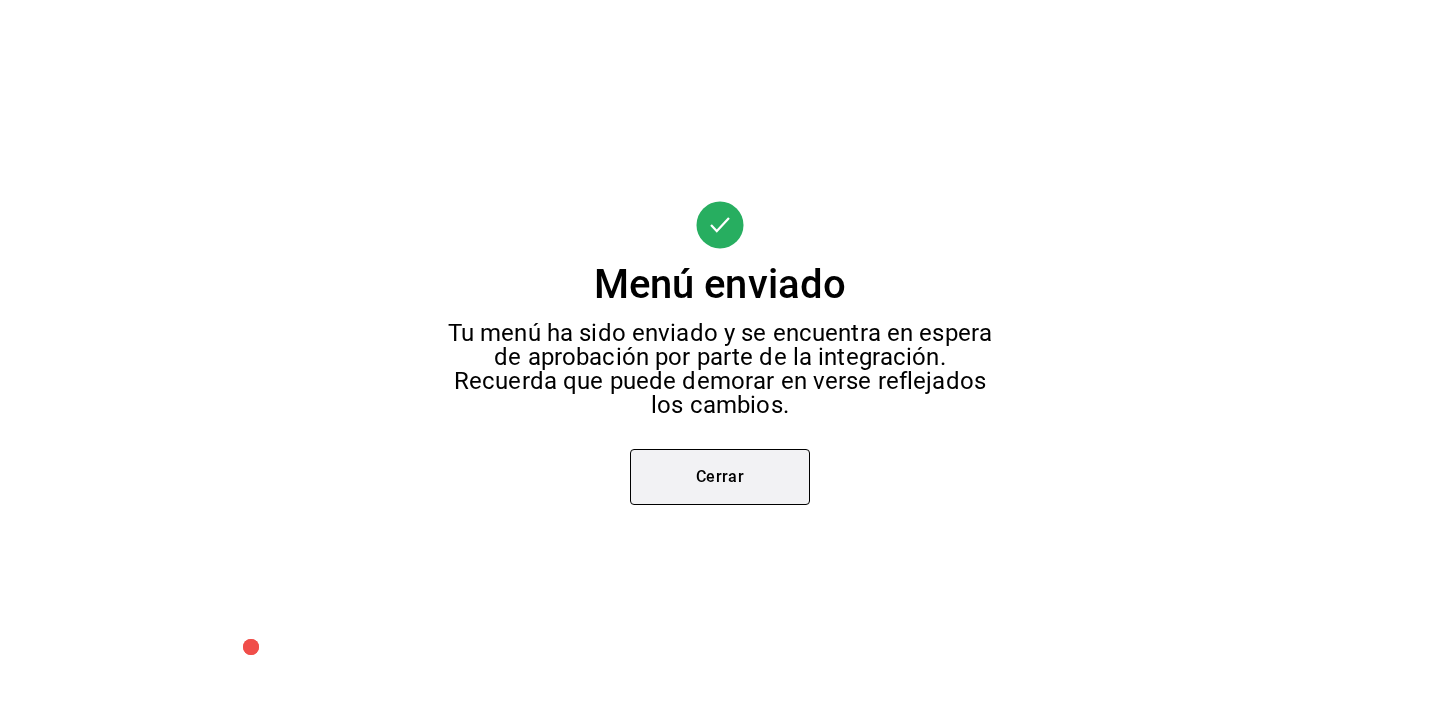 click on "Cerrar" at bounding box center (720, 477) 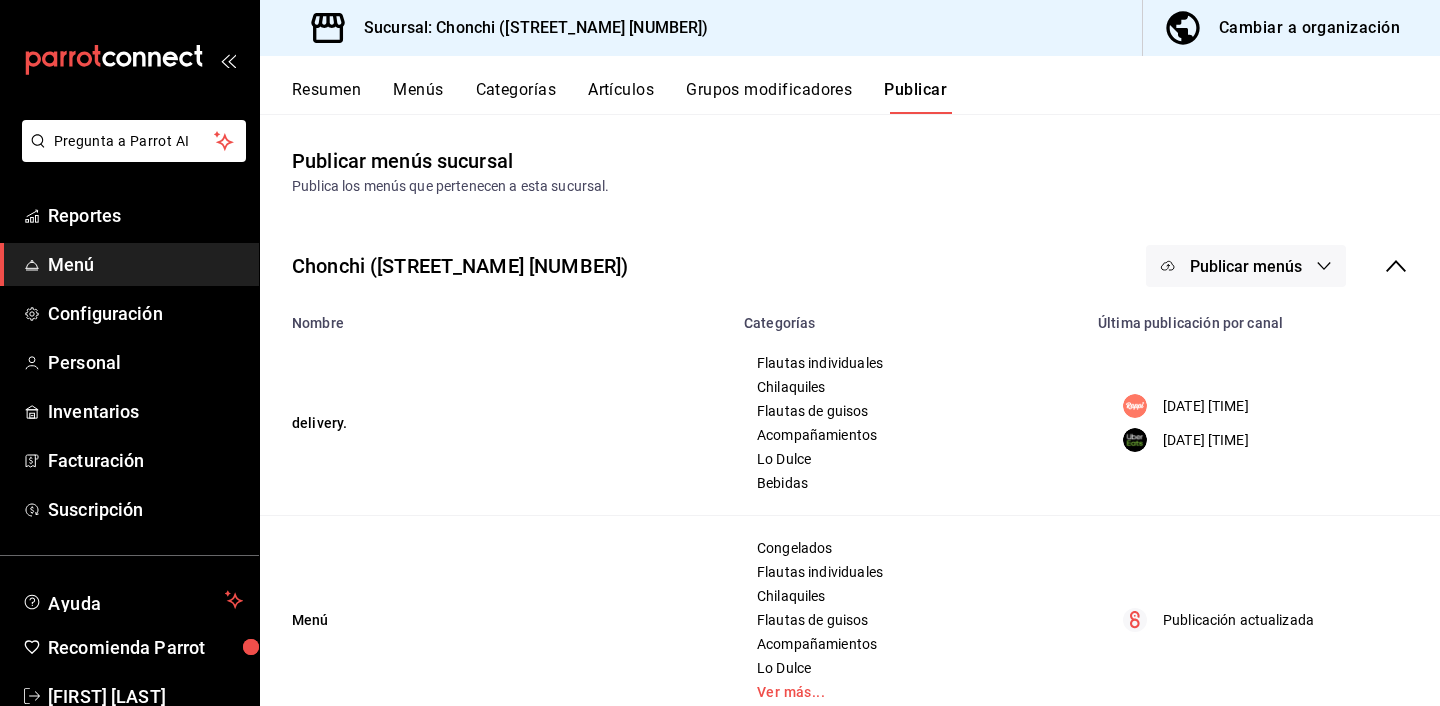 click on "Publicar menús" at bounding box center [1246, 266] 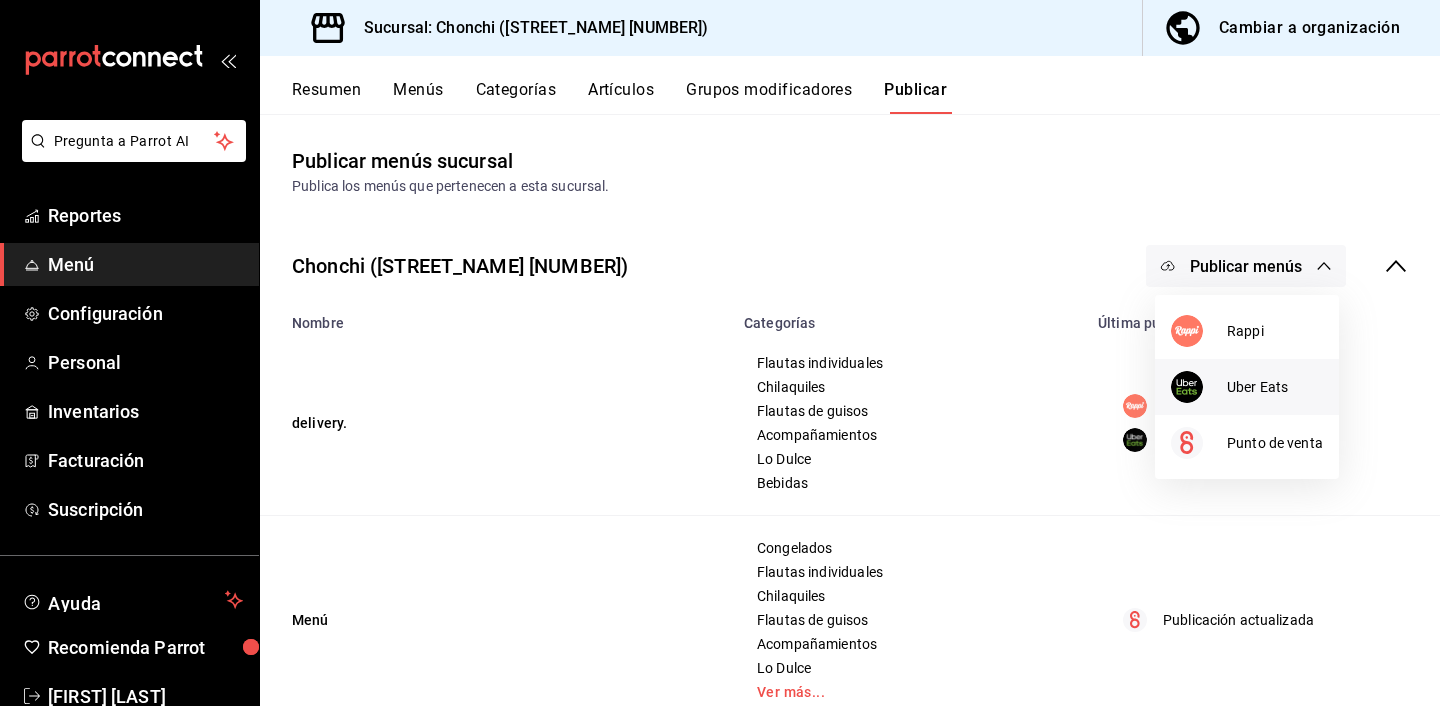 click on "Uber Eats" at bounding box center (1275, 387) 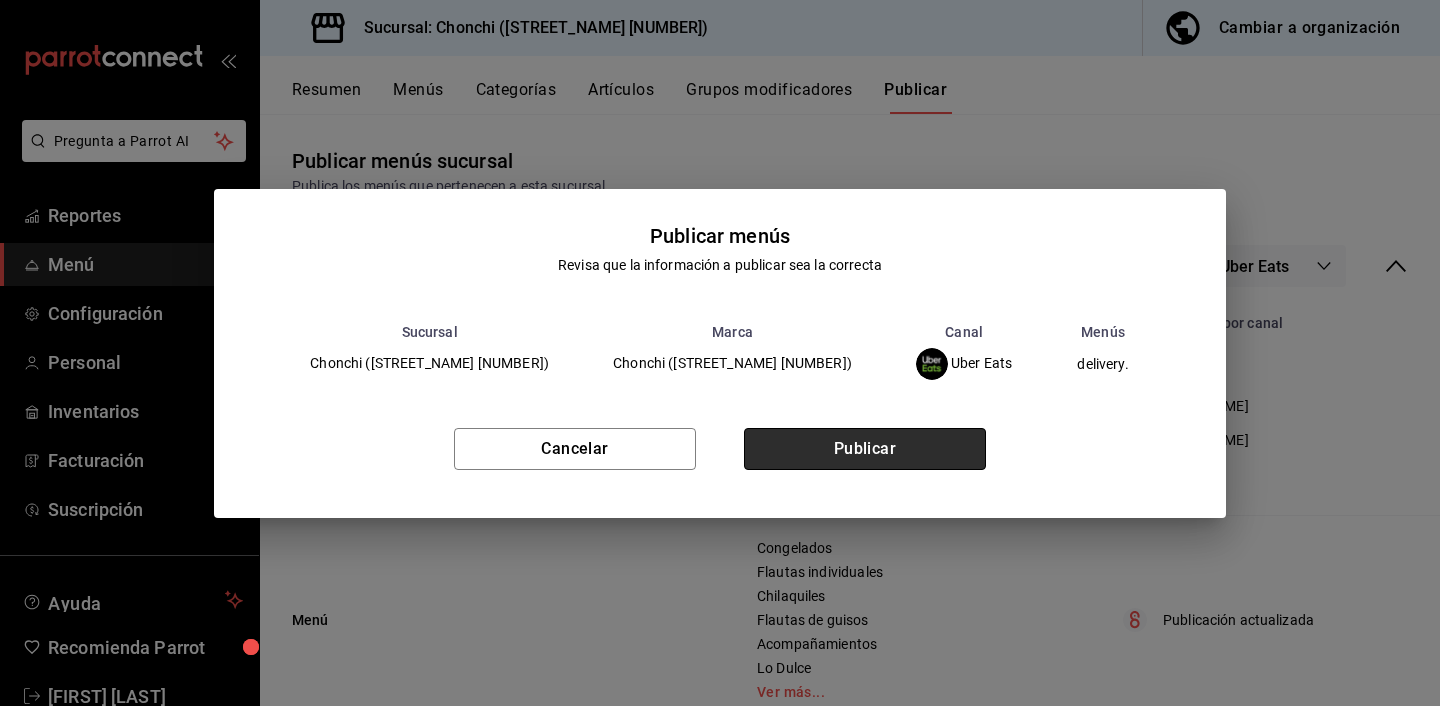 click on "Publicar" at bounding box center (865, 449) 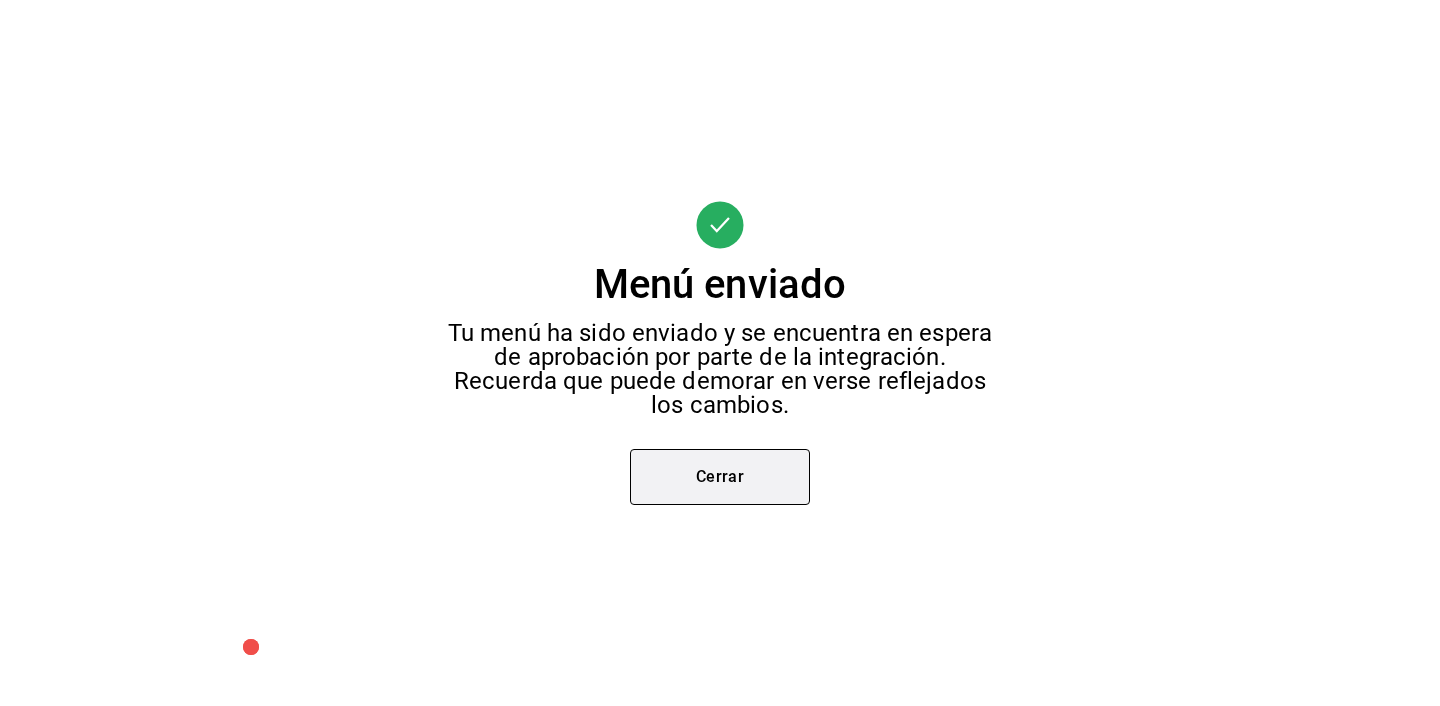 click on "Cerrar" at bounding box center [720, 477] 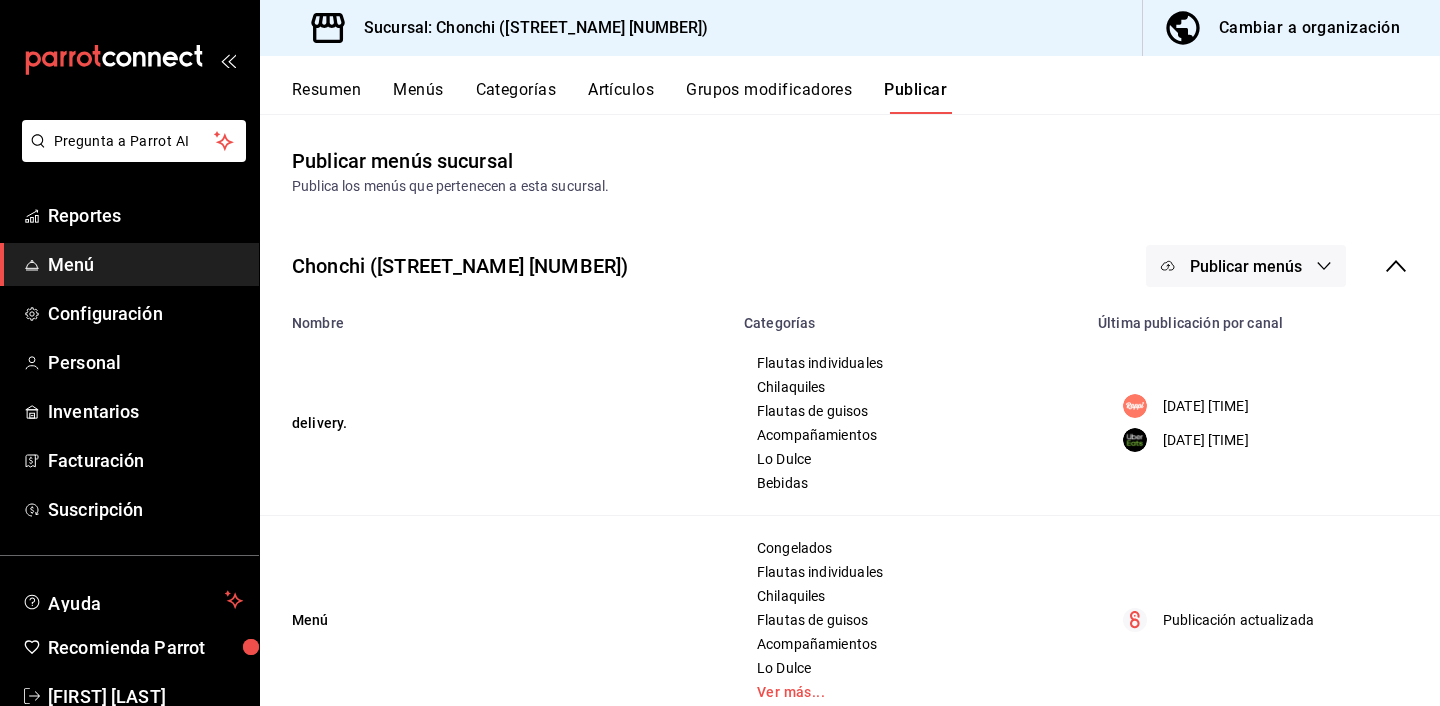 click on "Publicar menús" at bounding box center [1246, 266] 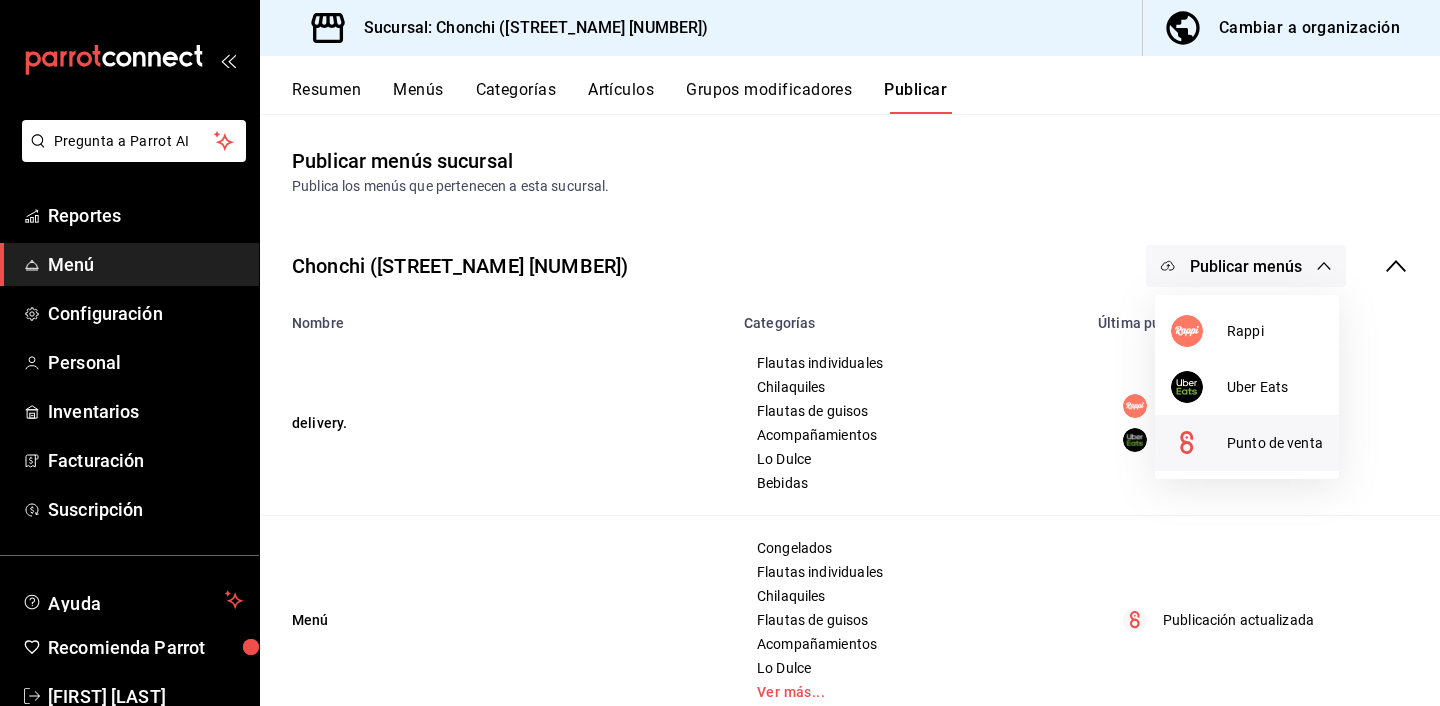 click on "Punto de venta" at bounding box center [1275, 443] 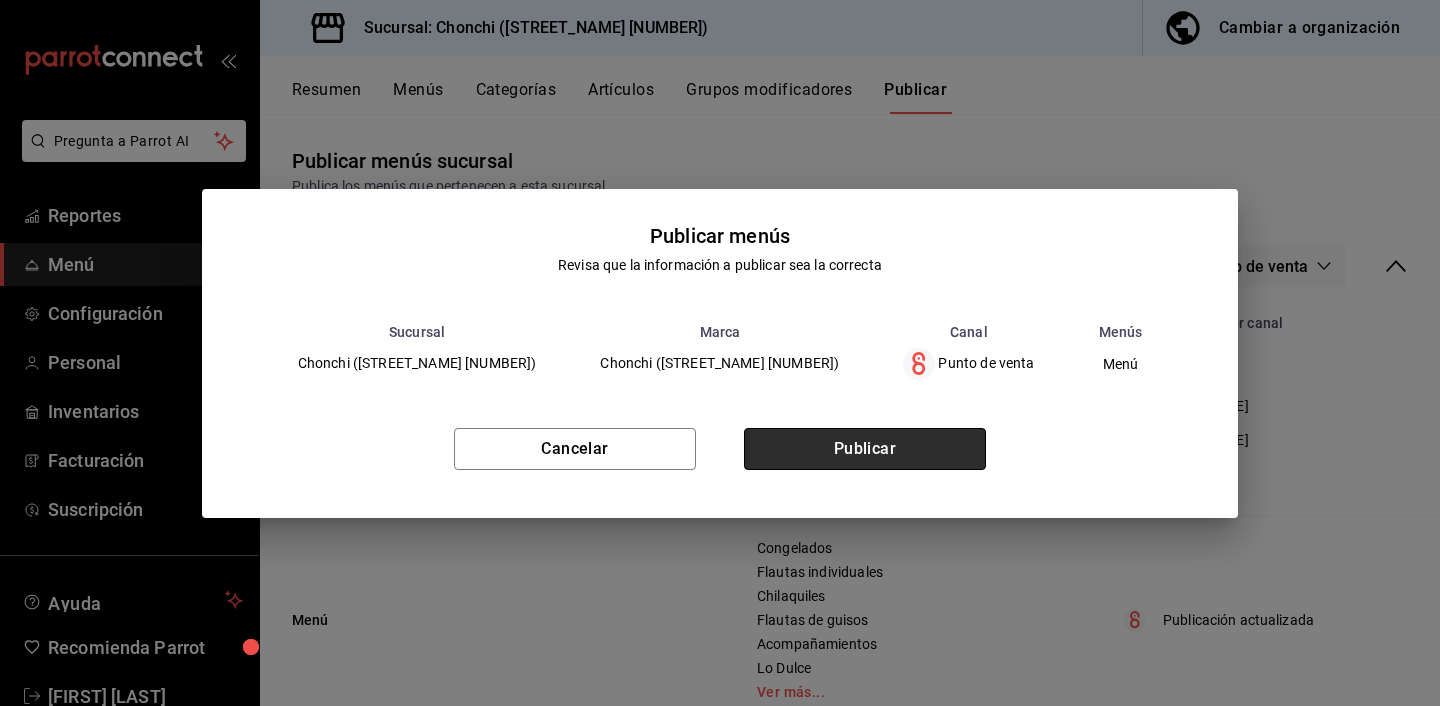 click on "Publicar" at bounding box center (865, 449) 